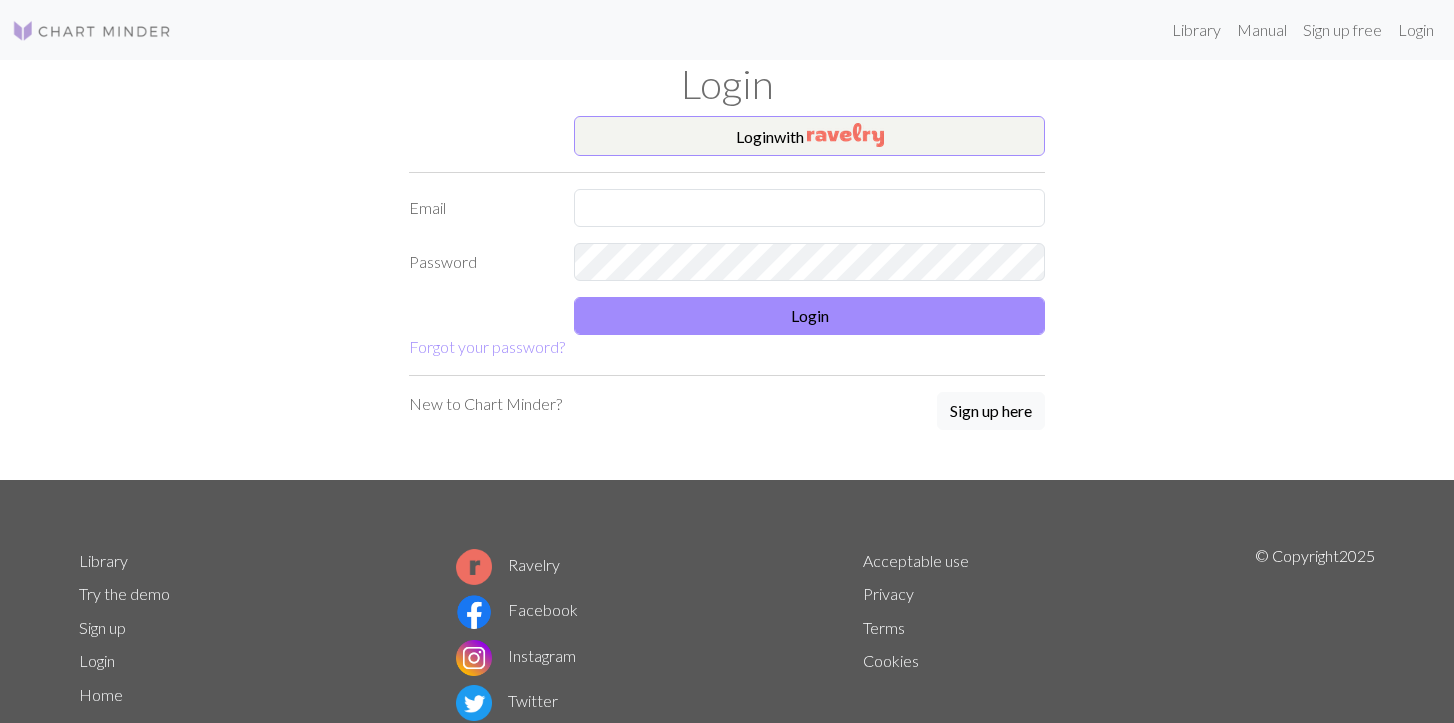 scroll, scrollTop: 0, scrollLeft: 0, axis: both 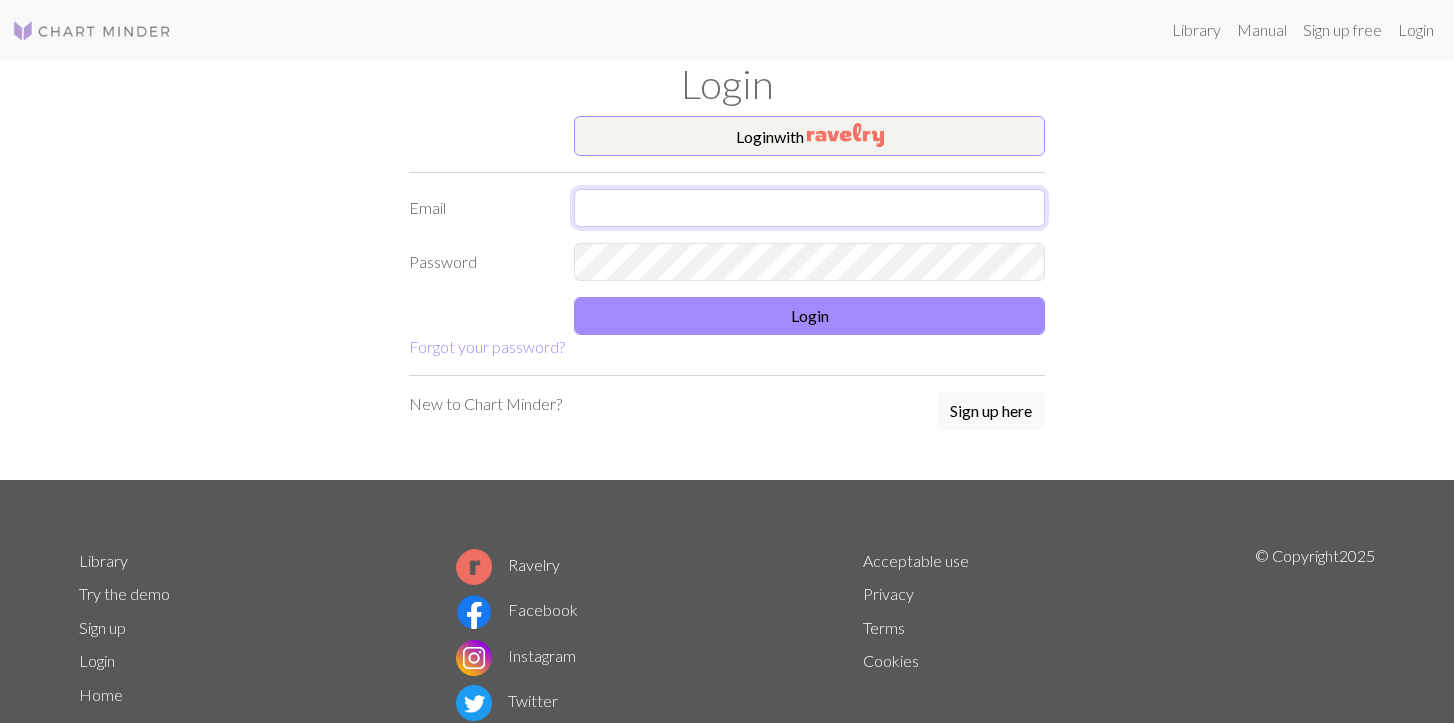 click at bounding box center [809, 208] 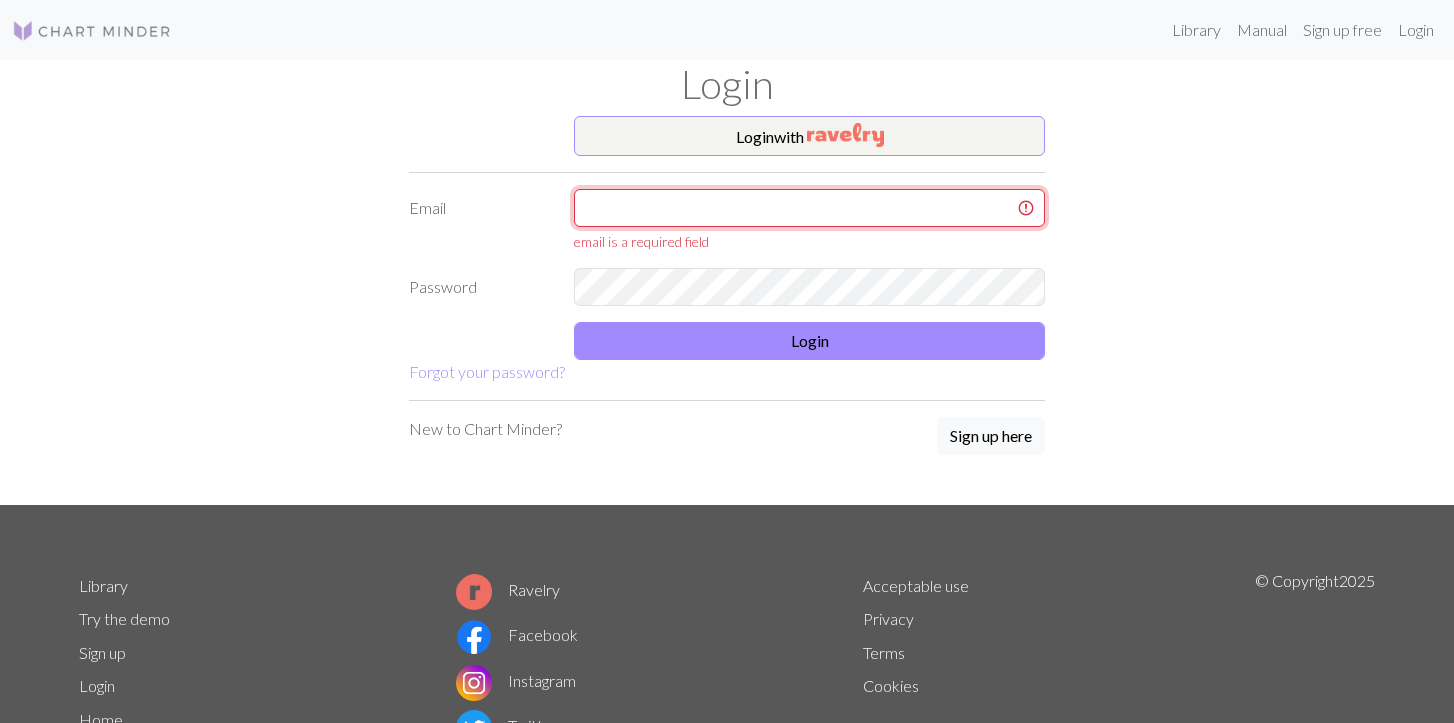 type on "[EMAIL]" 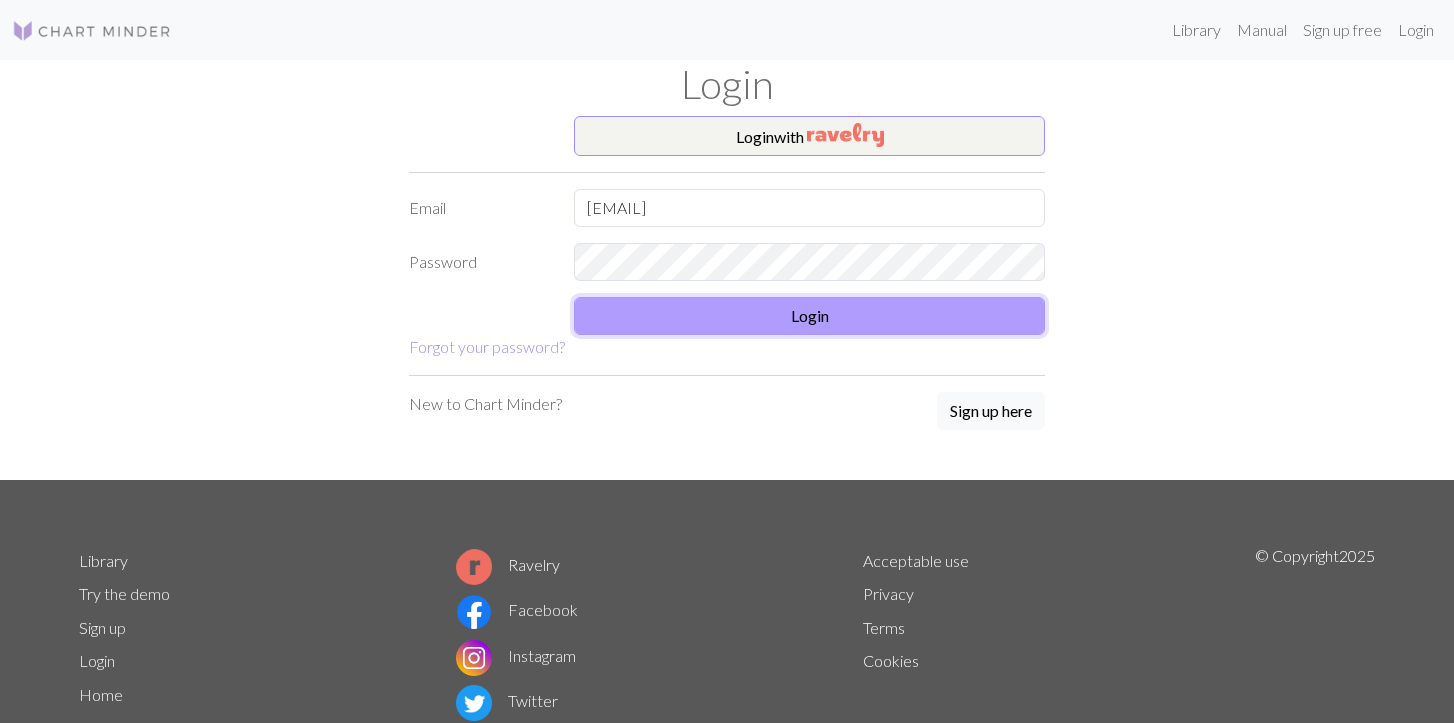 click on "Login" at bounding box center (809, 316) 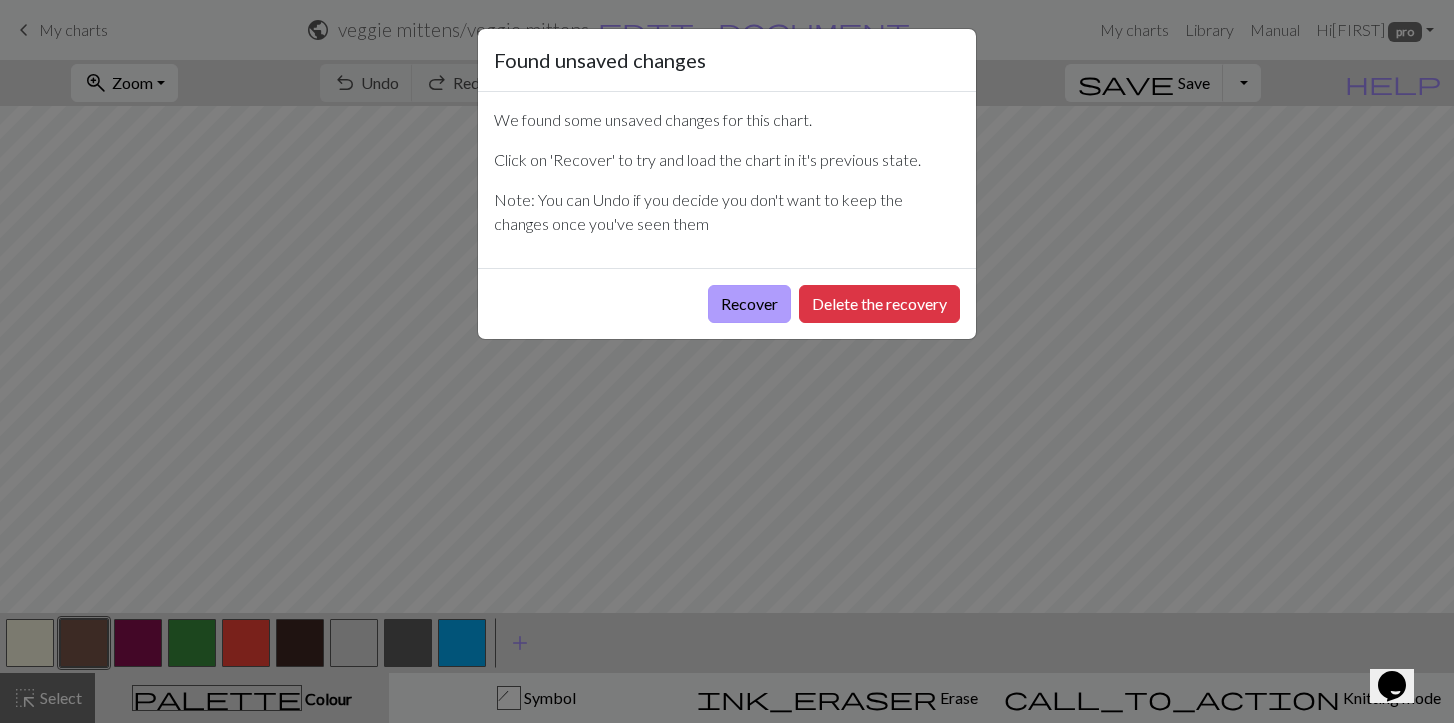 click on "Recover" at bounding box center (749, 304) 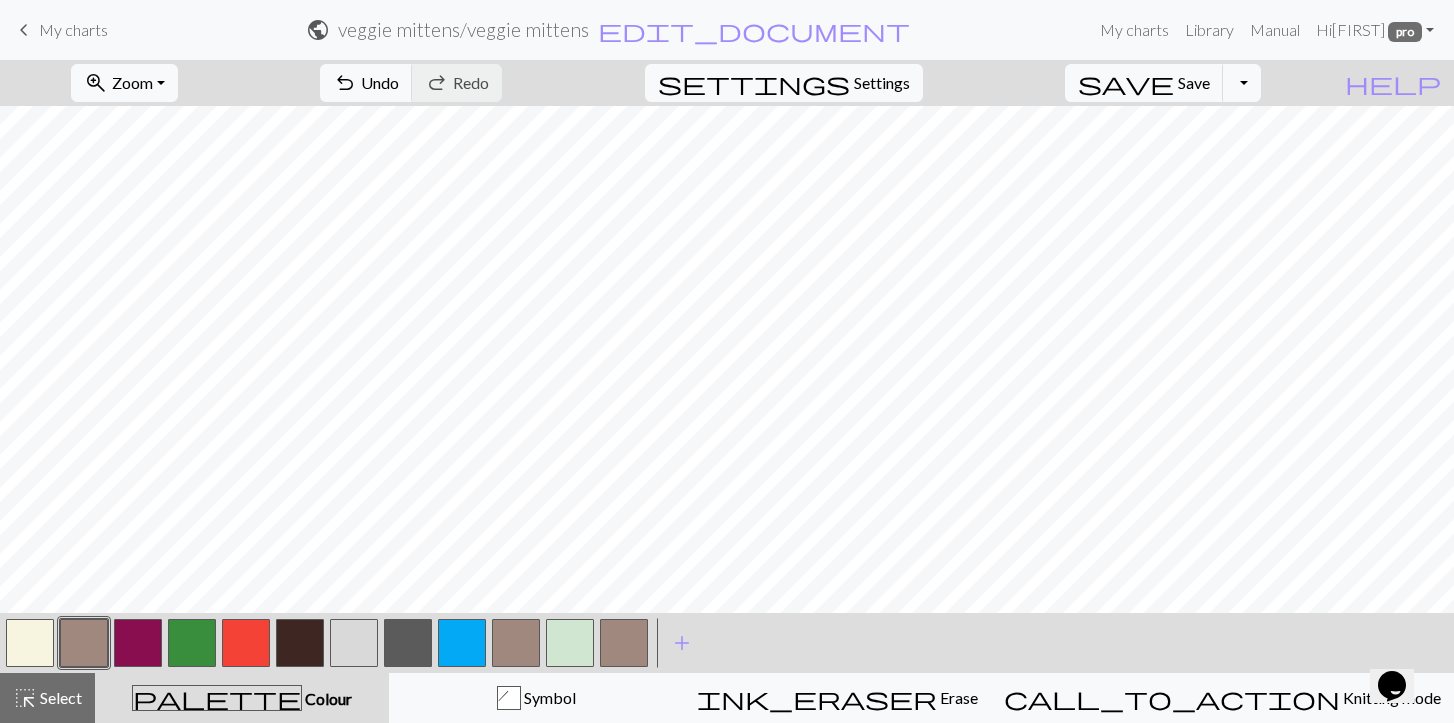 scroll, scrollTop: 0, scrollLeft: 329, axis: horizontal 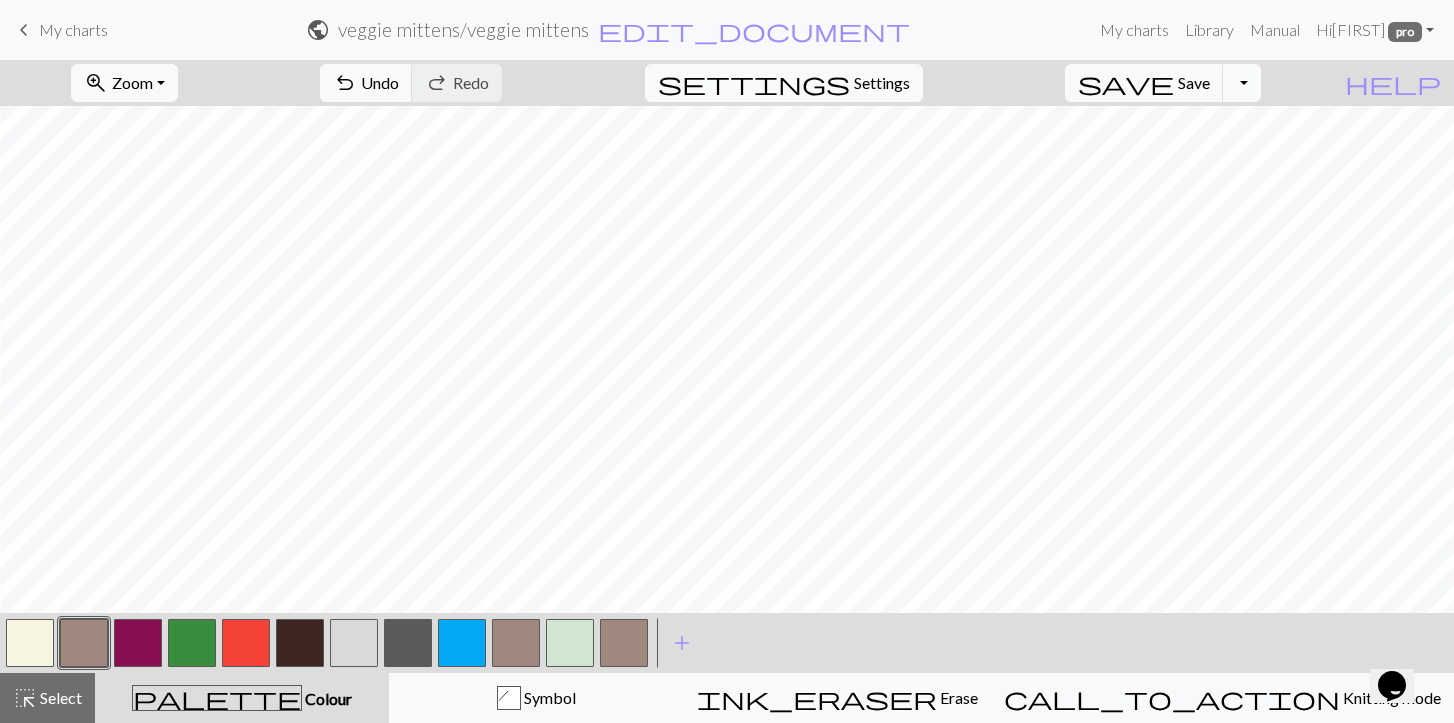 click on "Toggle Dropdown" at bounding box center (1242, 83) 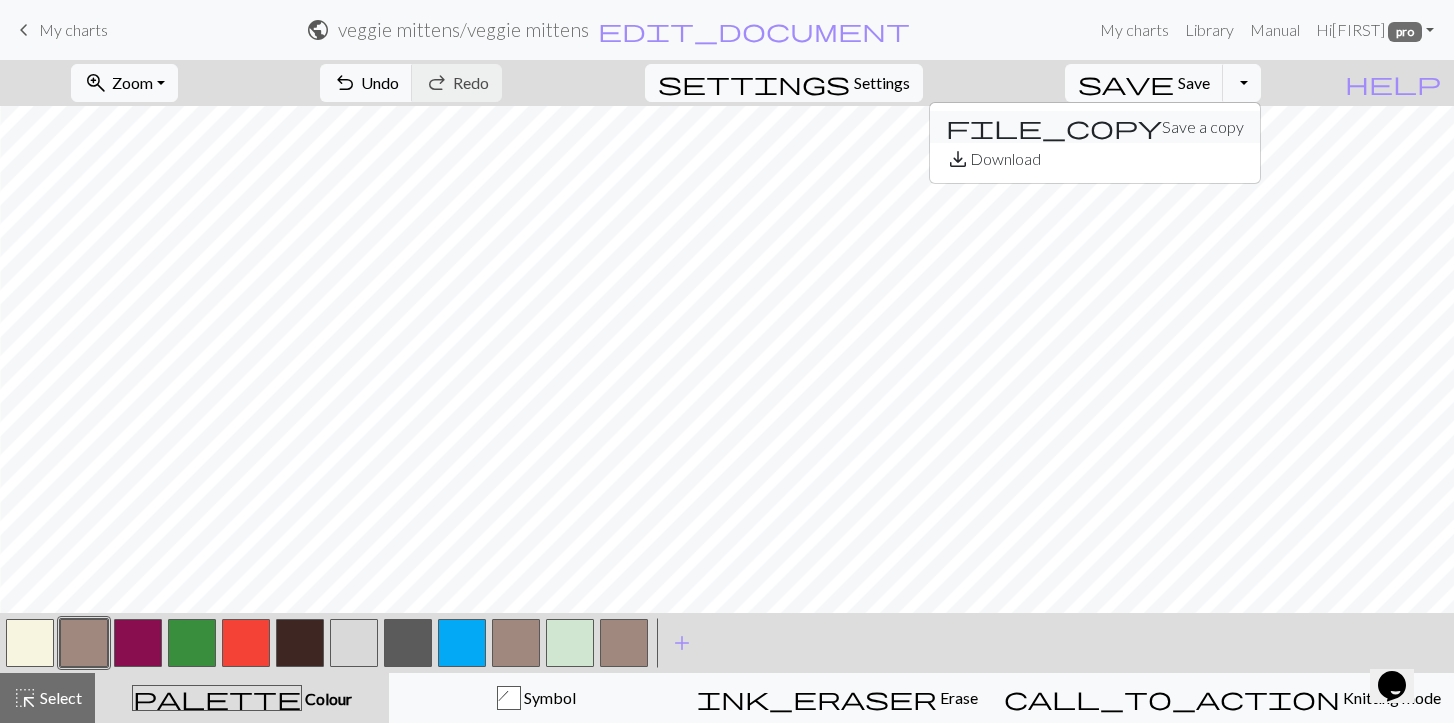 click on "file_copy  Save a copy" at bounding box center [1095, 127] 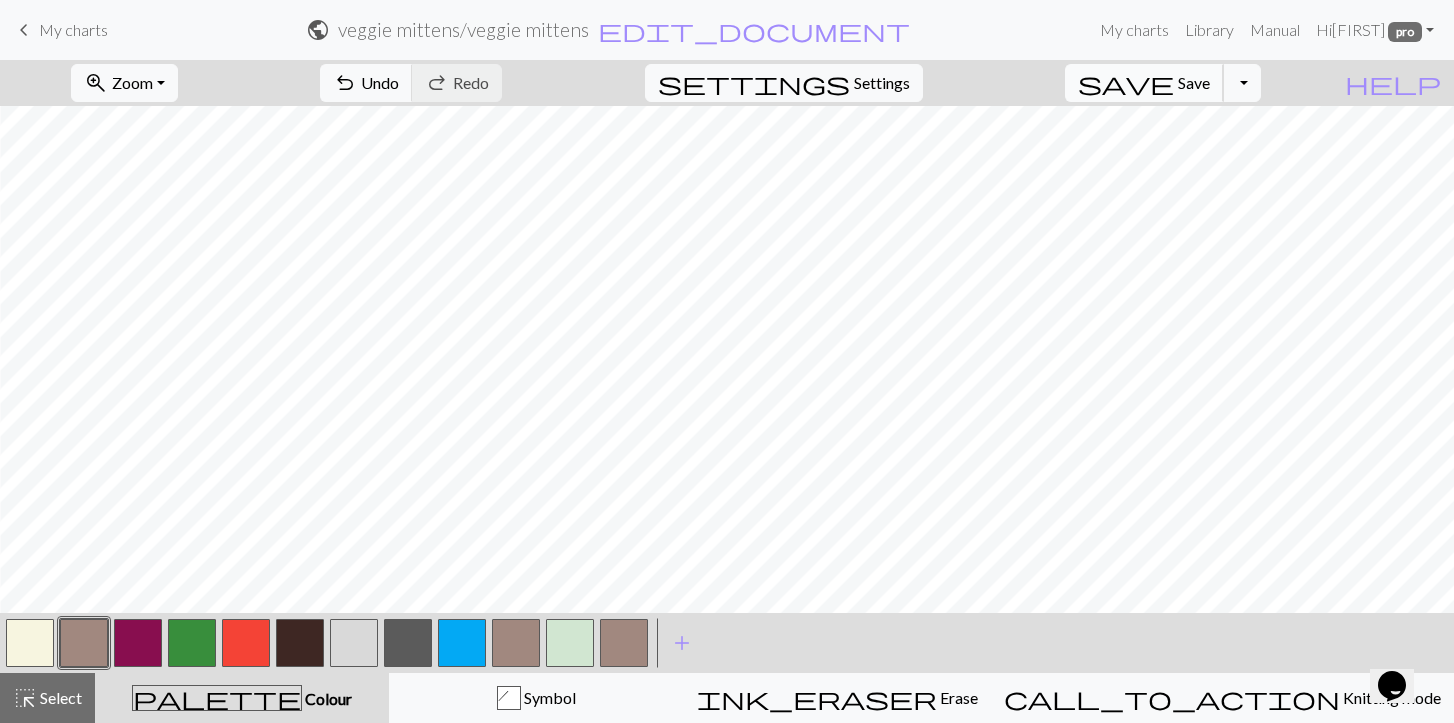 click on "save" at bounding box center [1126, 83] 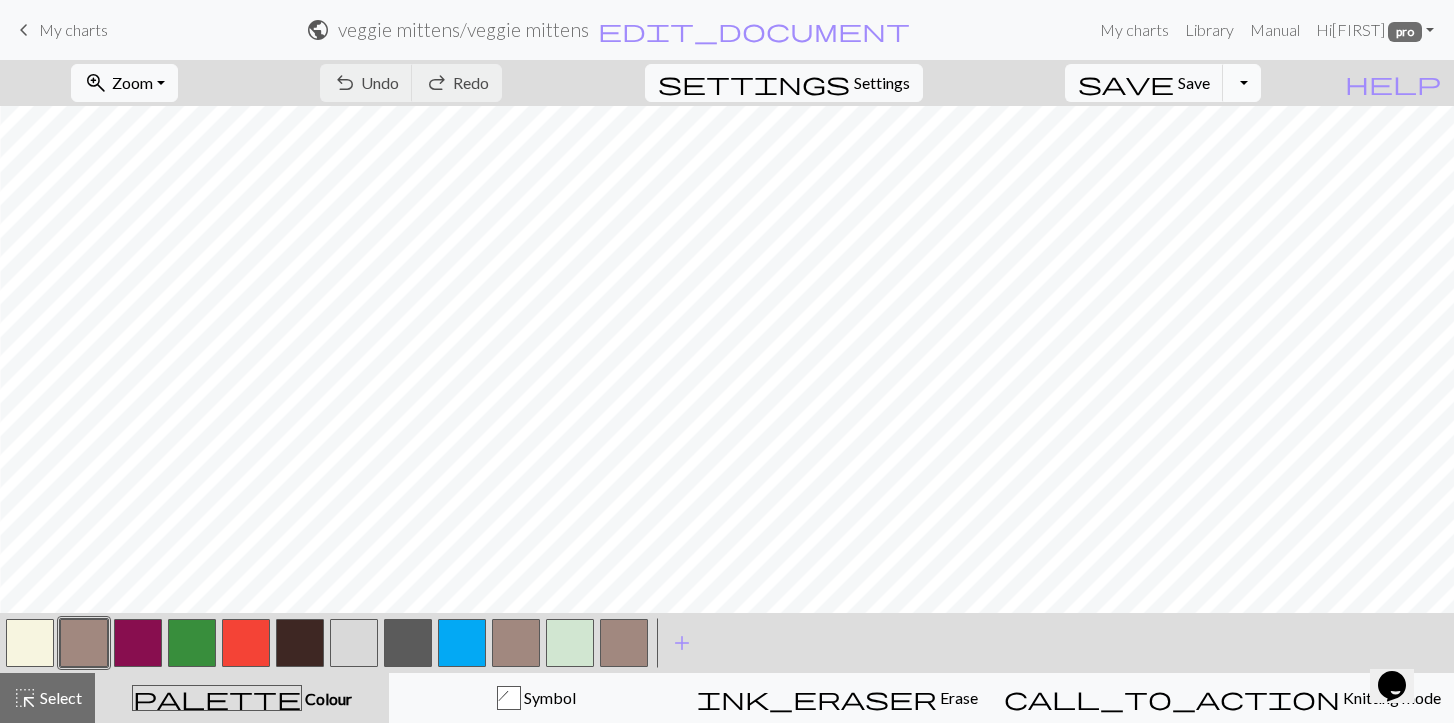 click on "Toggle Dropdown" at bounding box center [1242, 83] 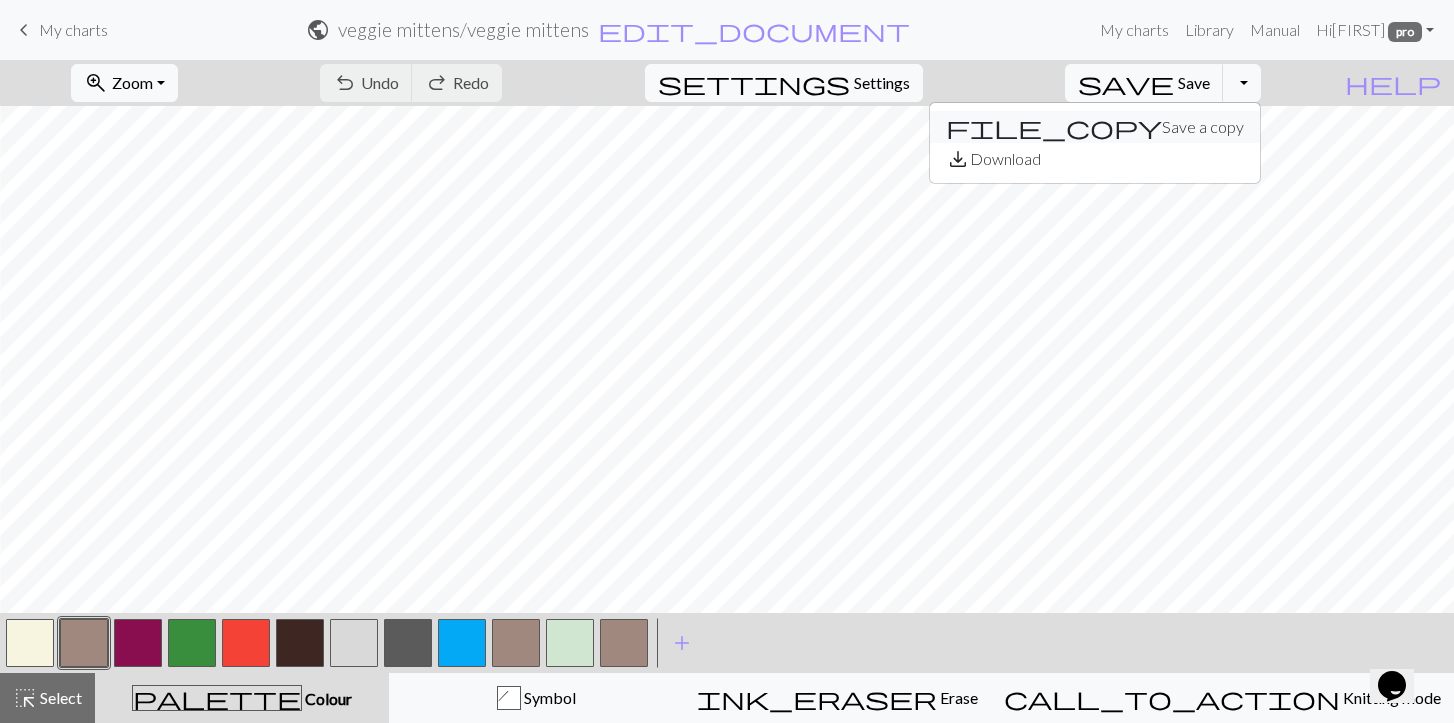 click on "file_copy  Save a copy" at bounding box center [1095, 127] 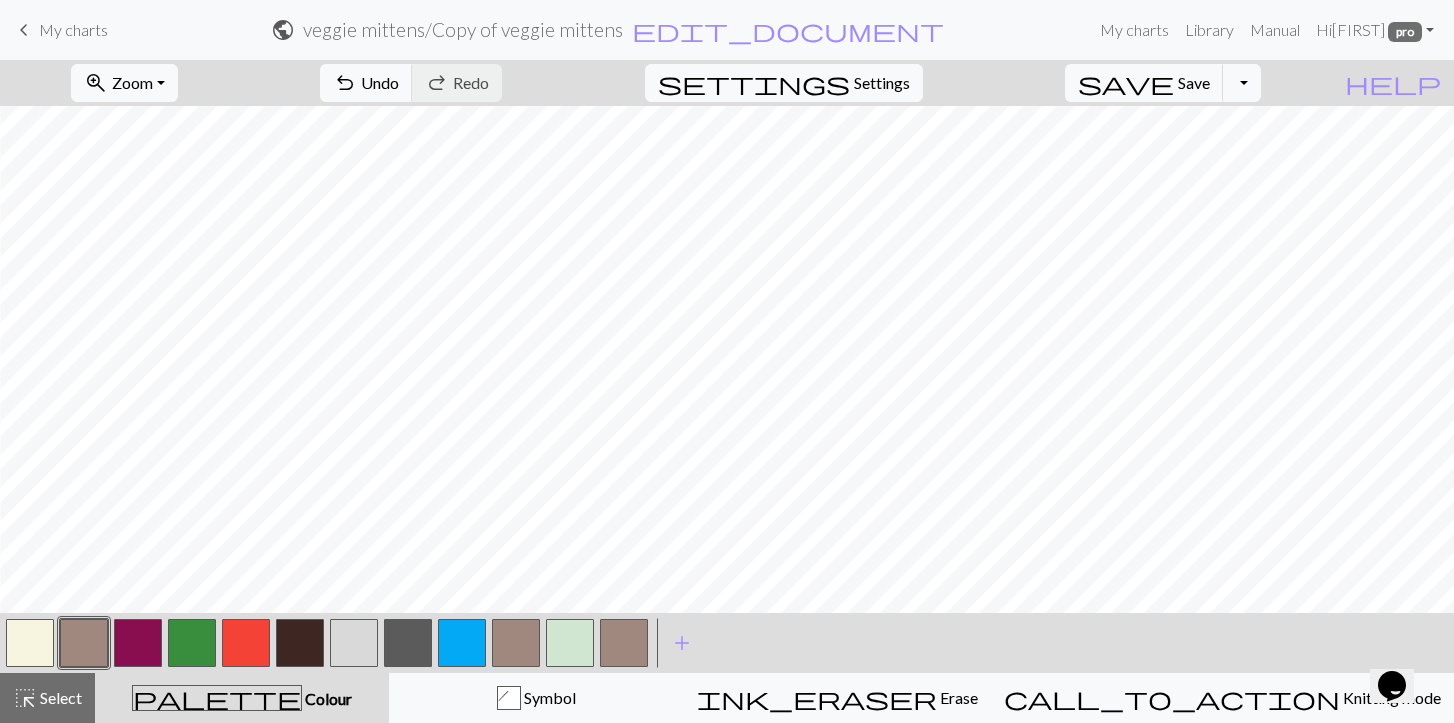 click on "My charts" at bounding box center (73, 29) 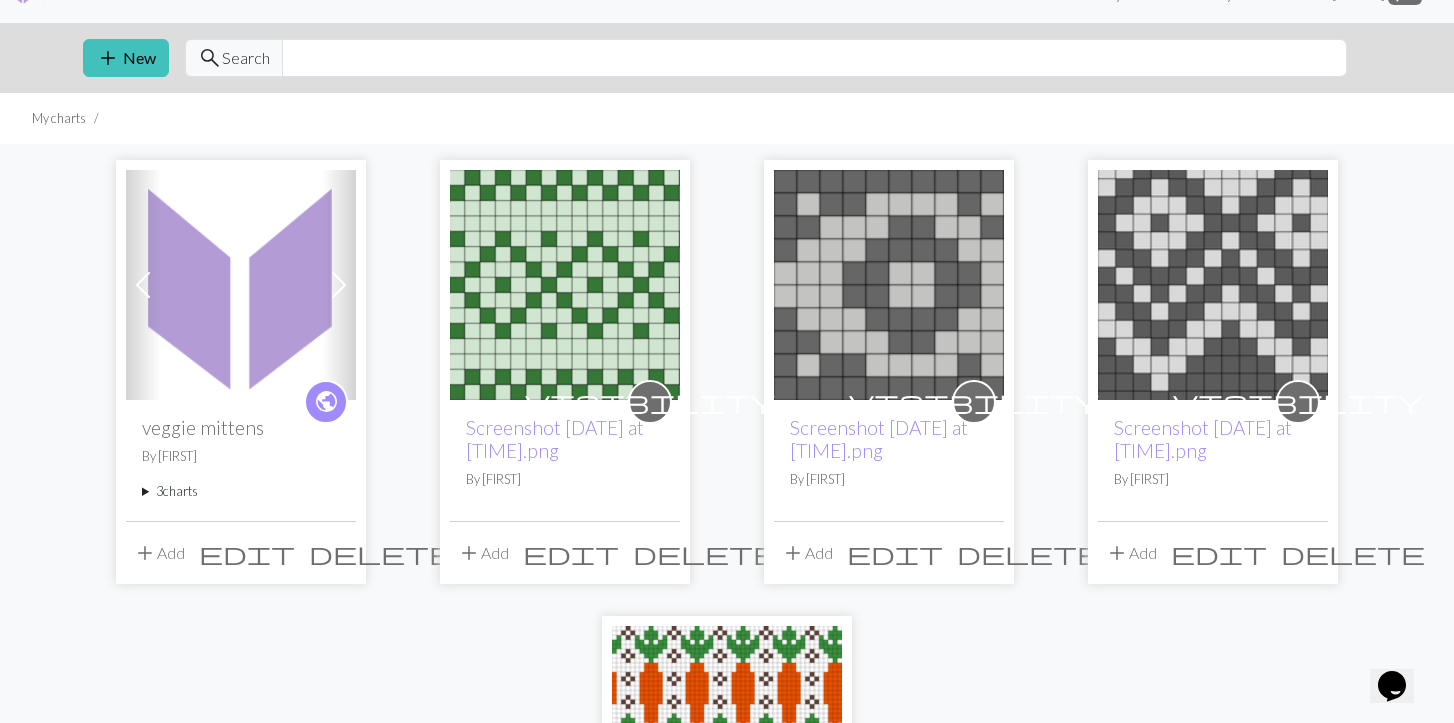 scroll, scrollTop: 0, scrollLeft: 0, axis: both 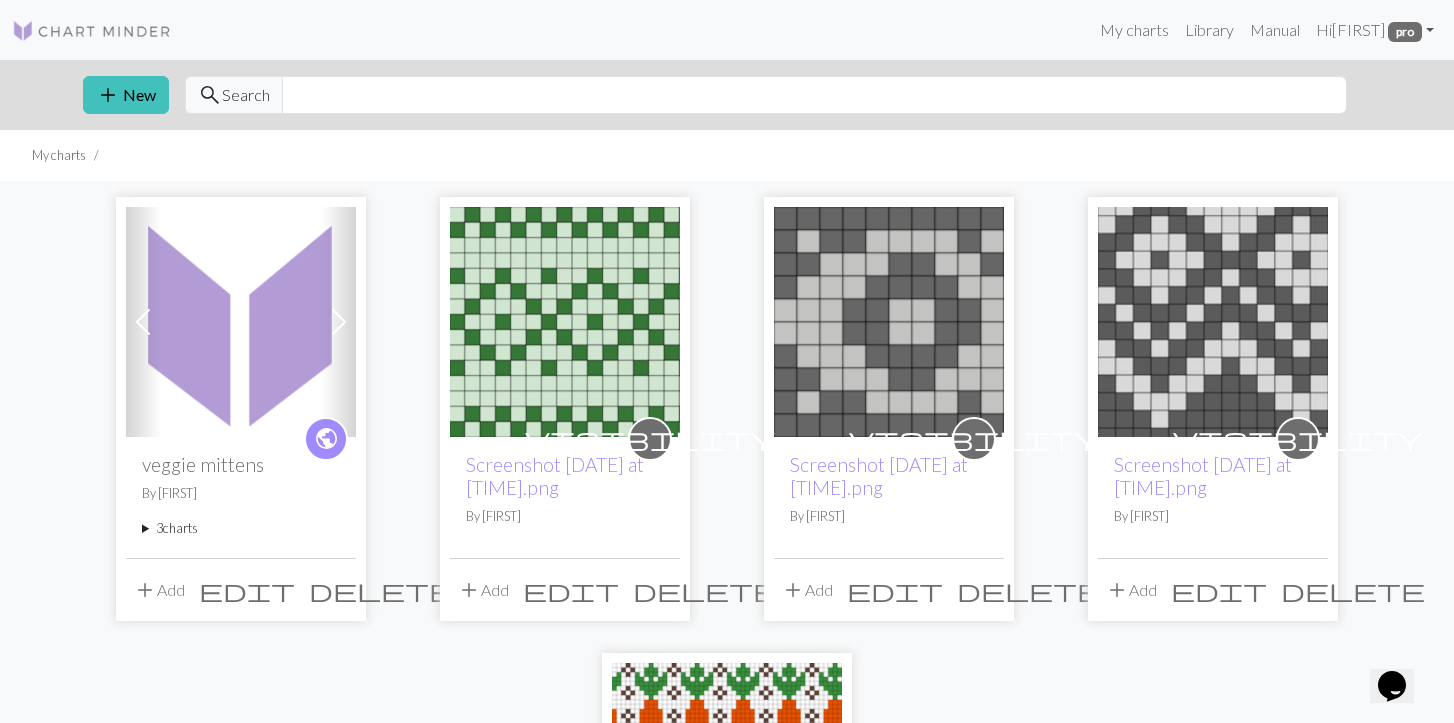 click at bounding box center (241, 322) 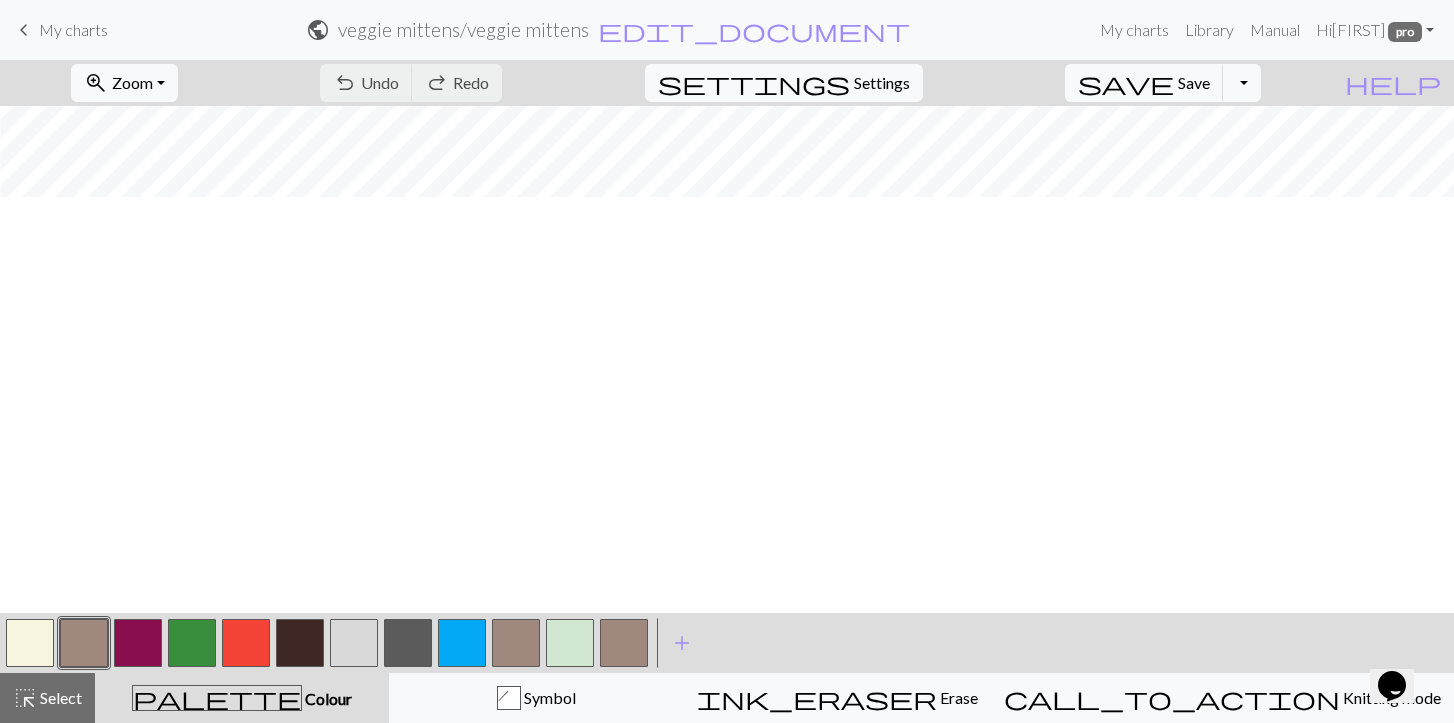 scroll, scrollTop: 0, scrollLeft: 17, axis: horizontal 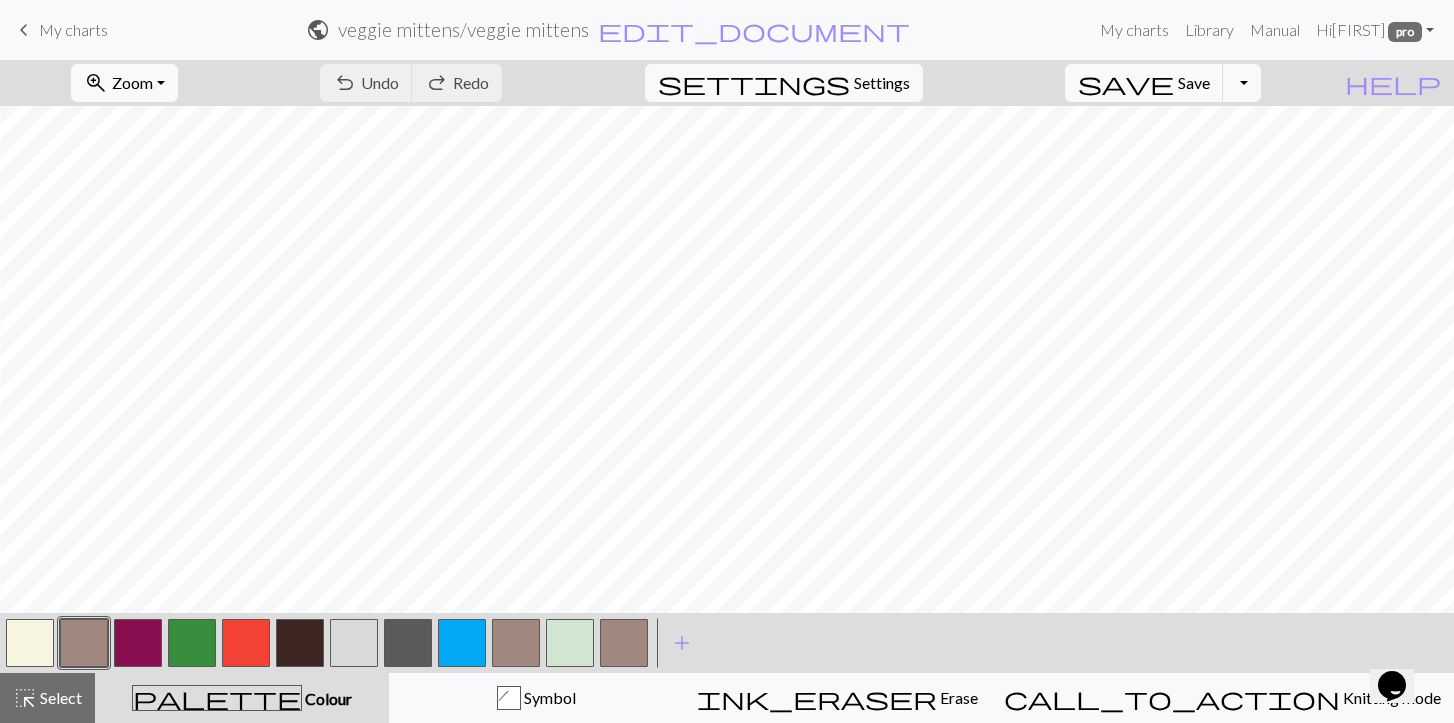 click on "keyboard_arrow_left" at bounding box center [24, 30] 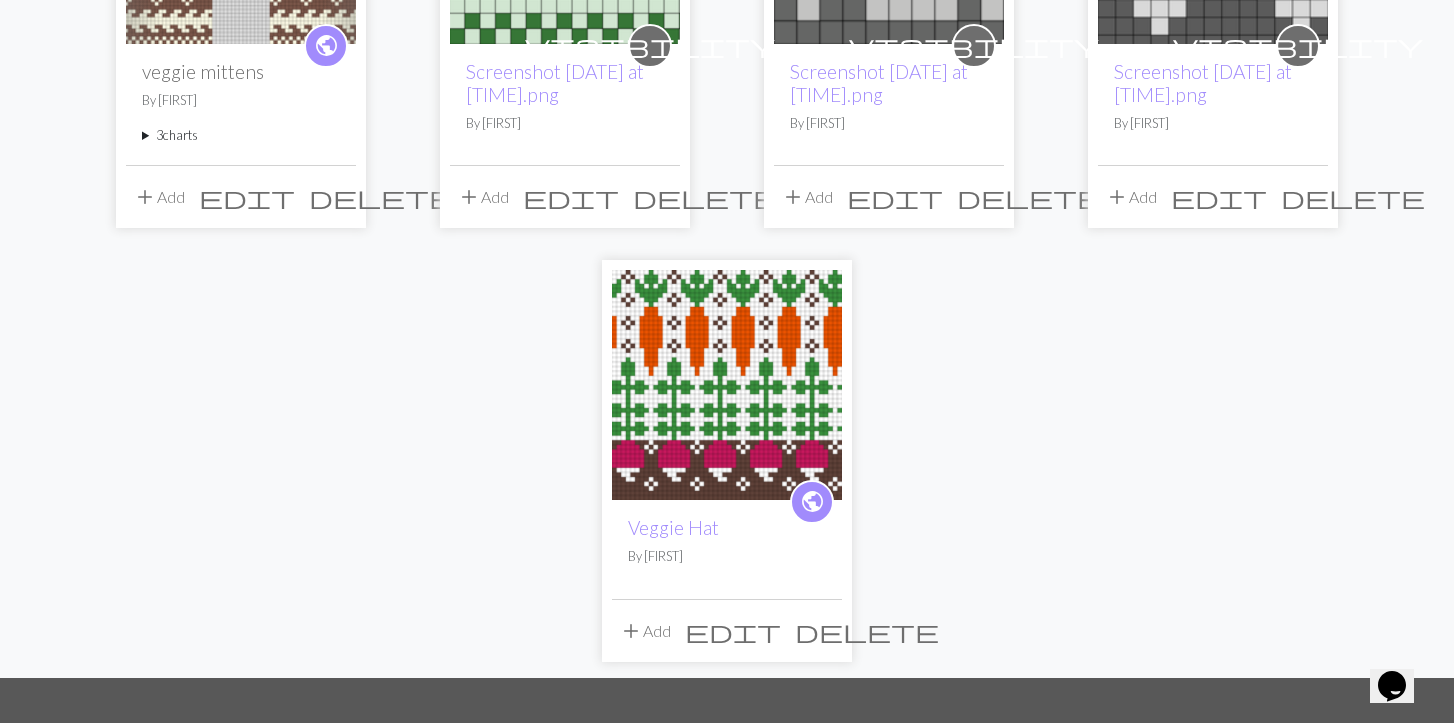 scroll, scrollTop: 0, scrollLeft: 0, axis: both 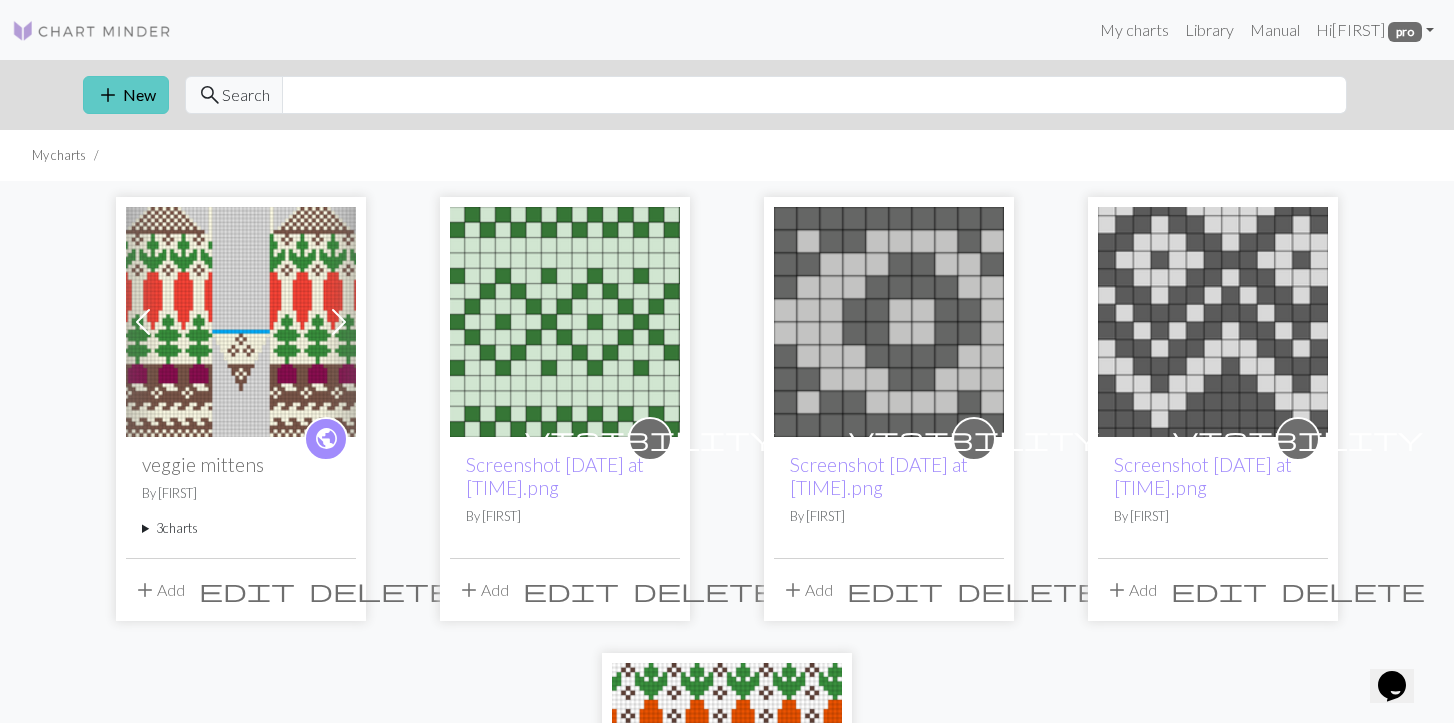 click on "add   New" at bounding box center (126, 95) 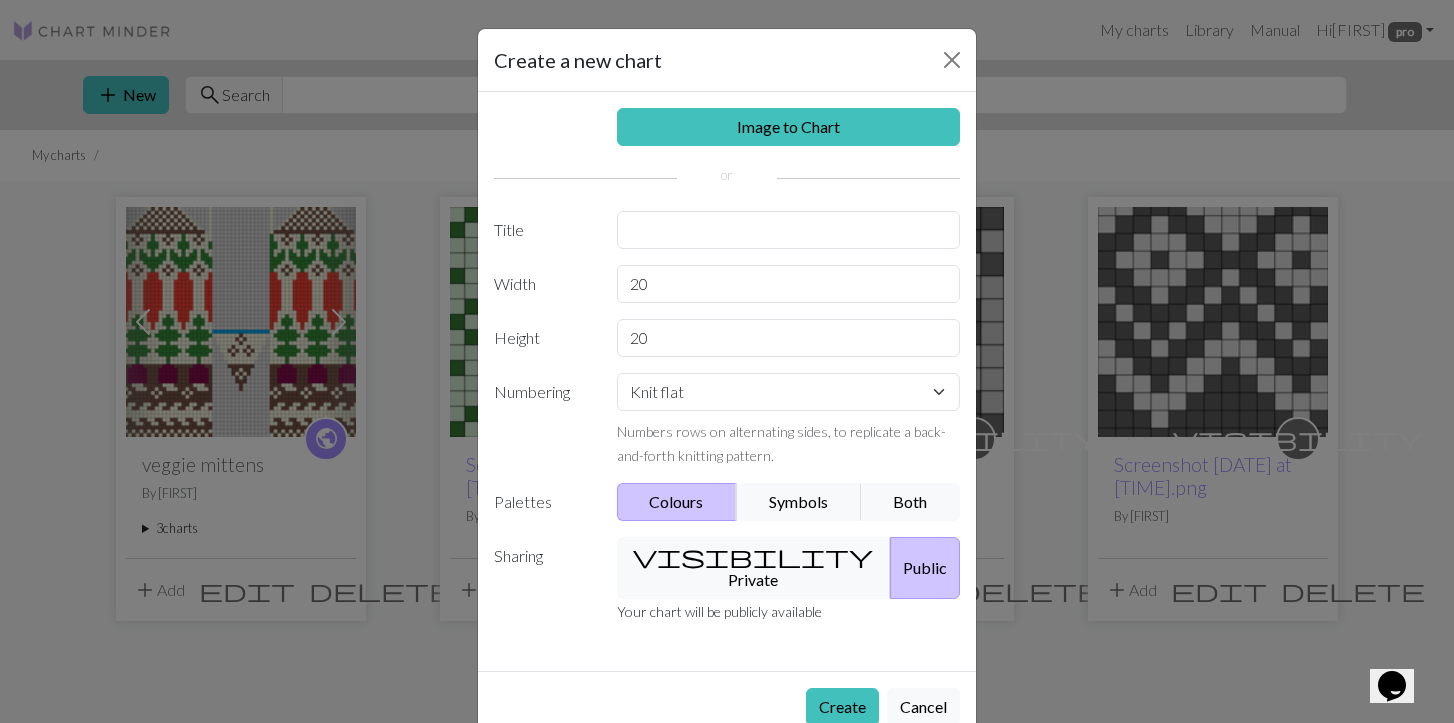 scroll, scrollTop: 24, scrollLeft: 0, axis: vertical 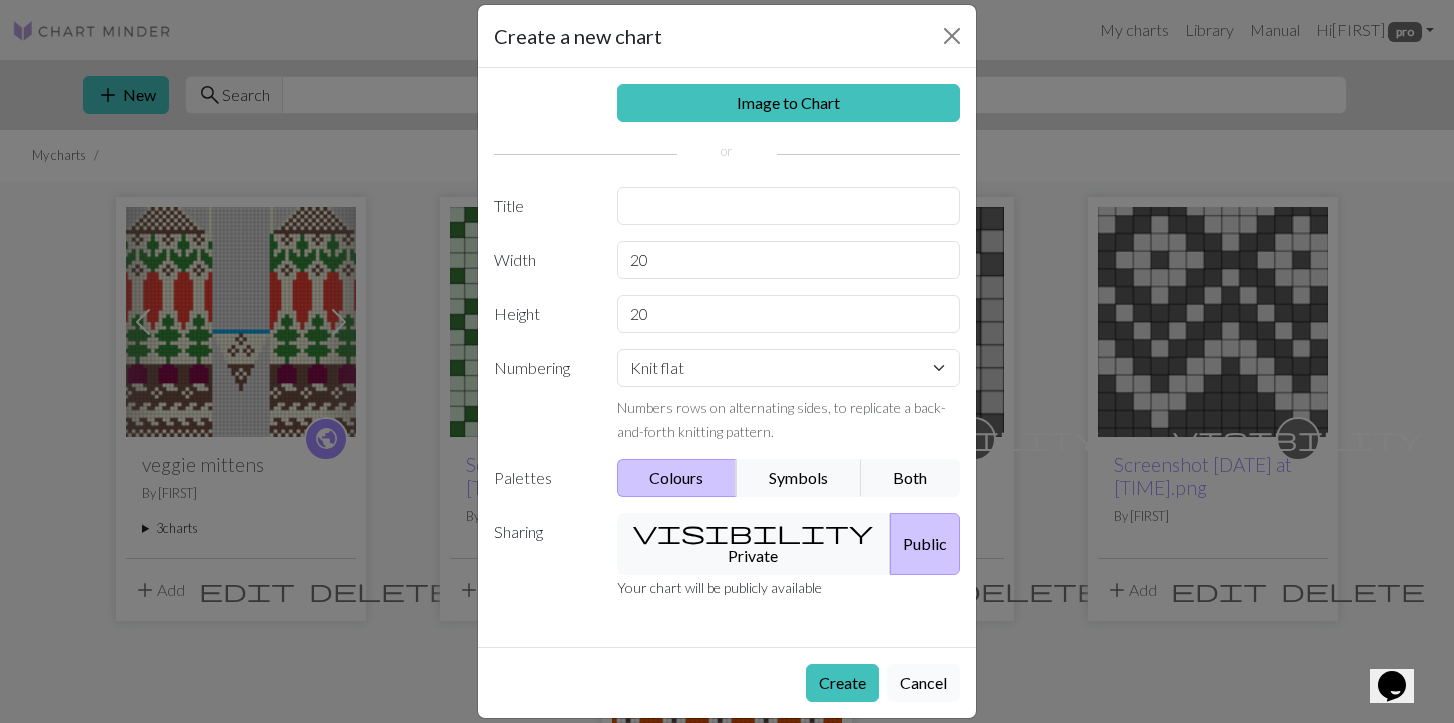 click on "Cancel" at bounding box center [923, 683] 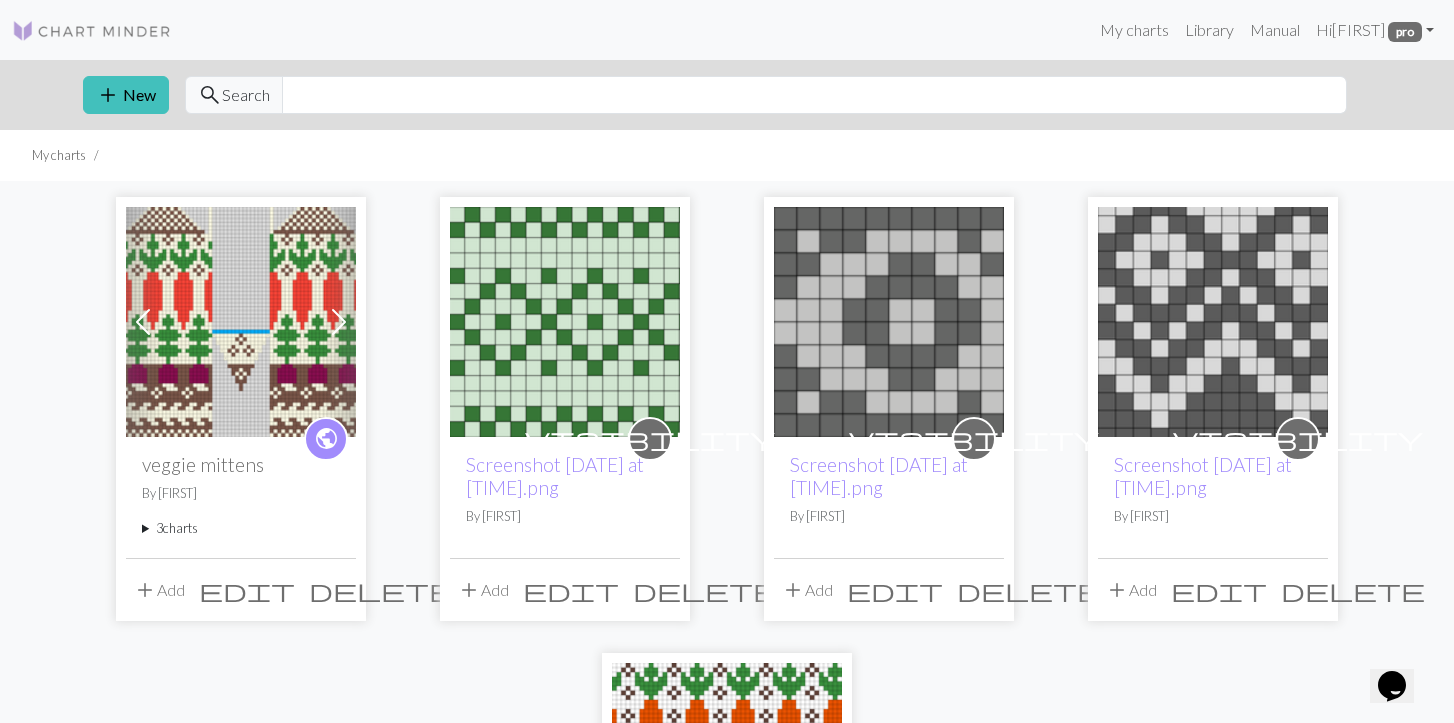 click at bounding box center [241, 322] 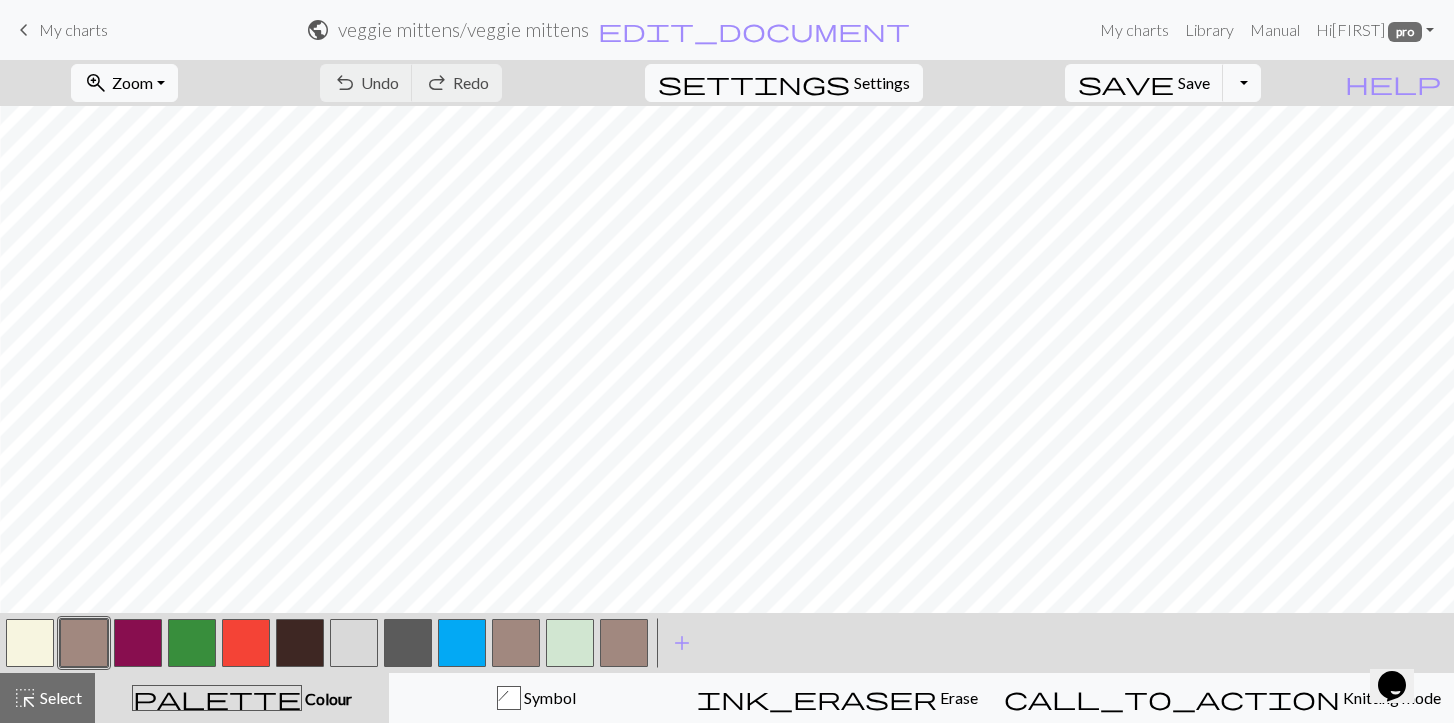 scroll, scrollTop: 0, scrollLeft: 0, axis: both 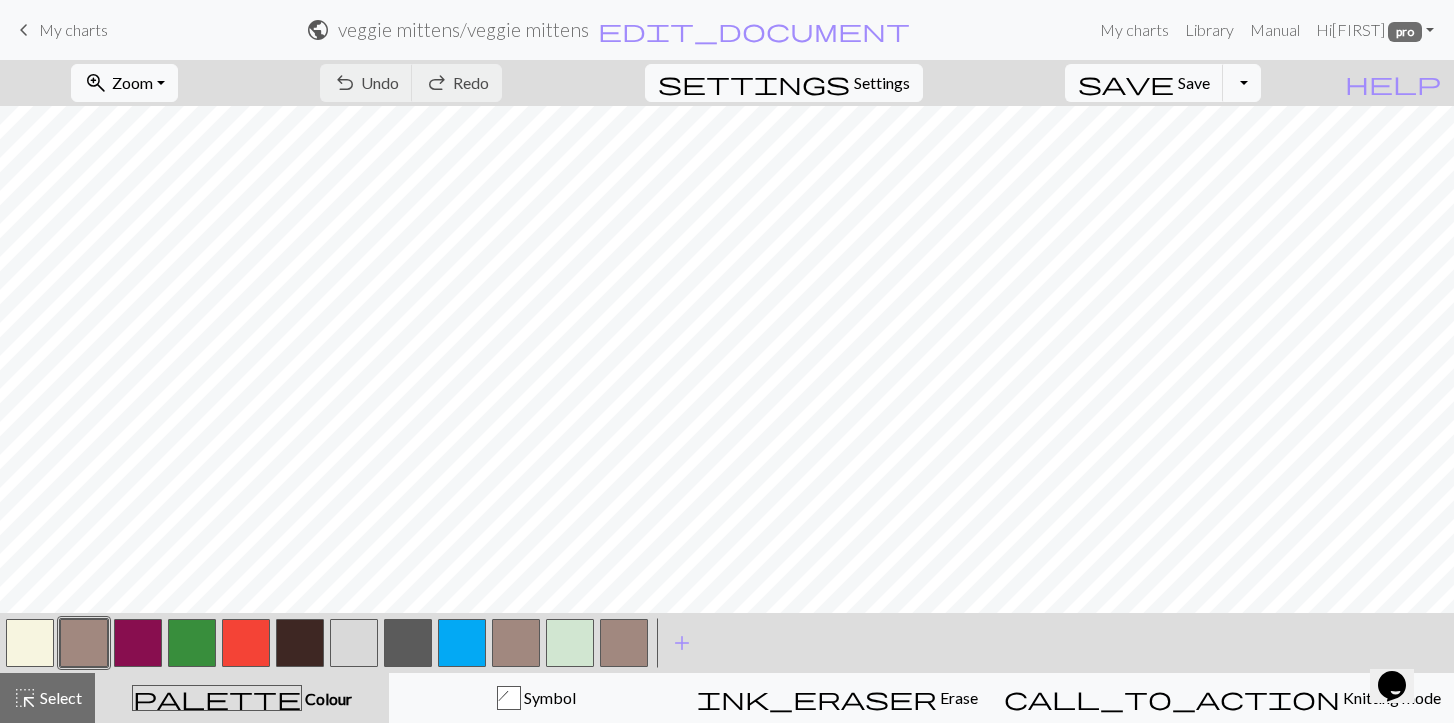 click on "My charts" at bounding box center [73, 29] 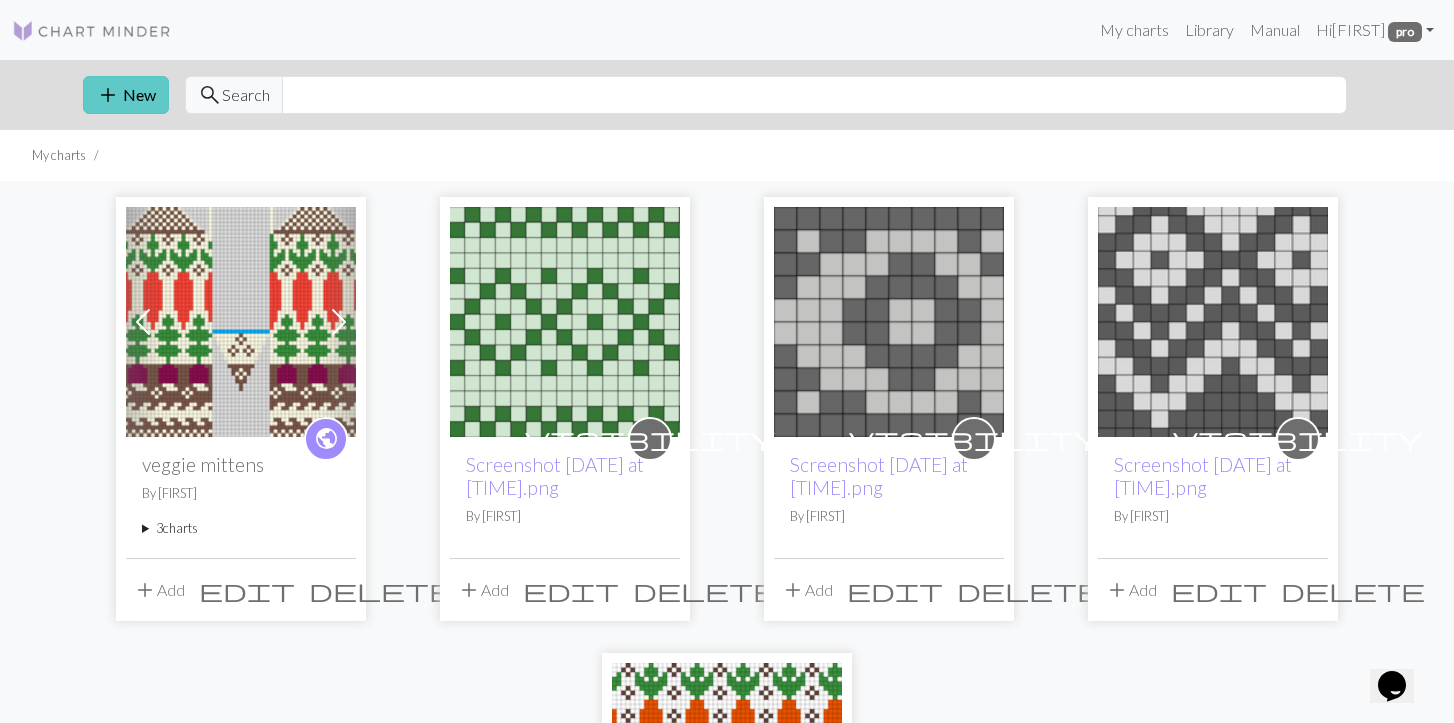 click on "add   New" at bounding box center [126, 95] 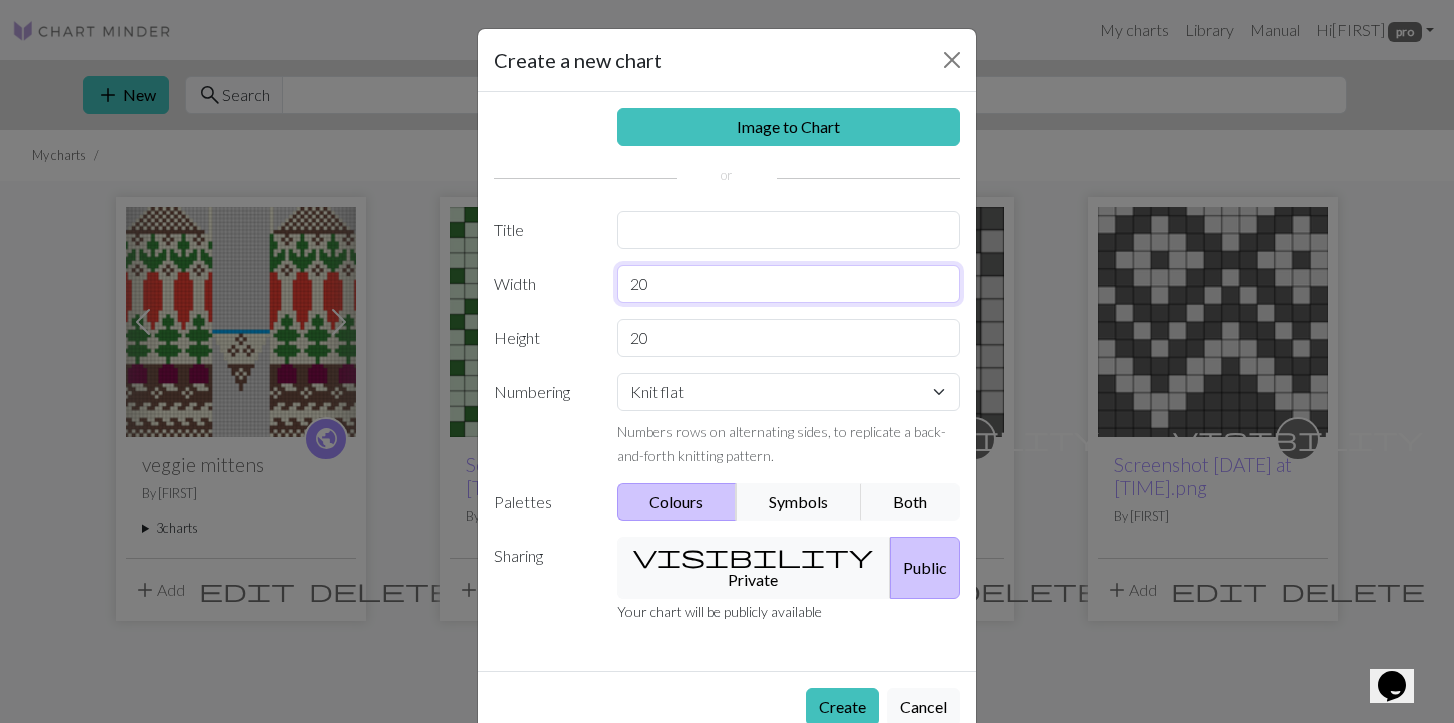 click on "20" at bounding box center (789, 284) 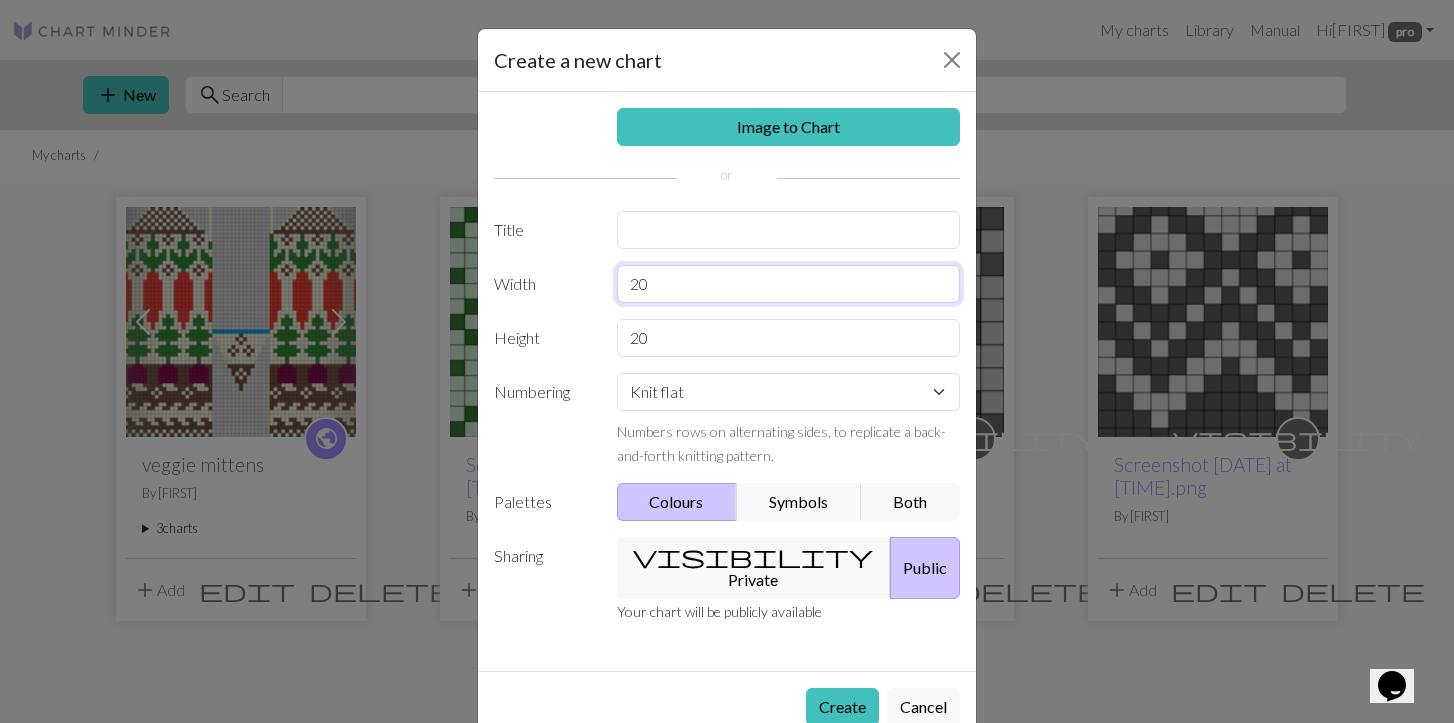 type on "2" 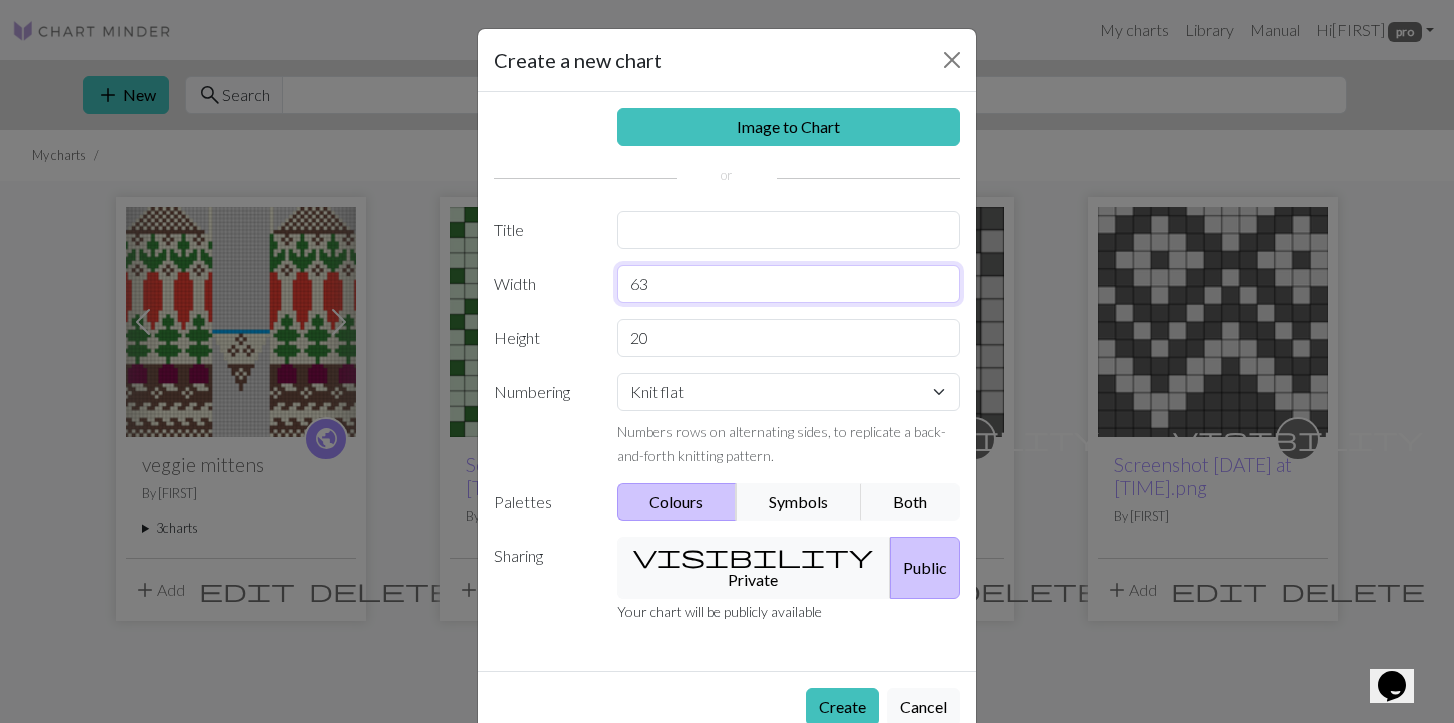 type on "63" 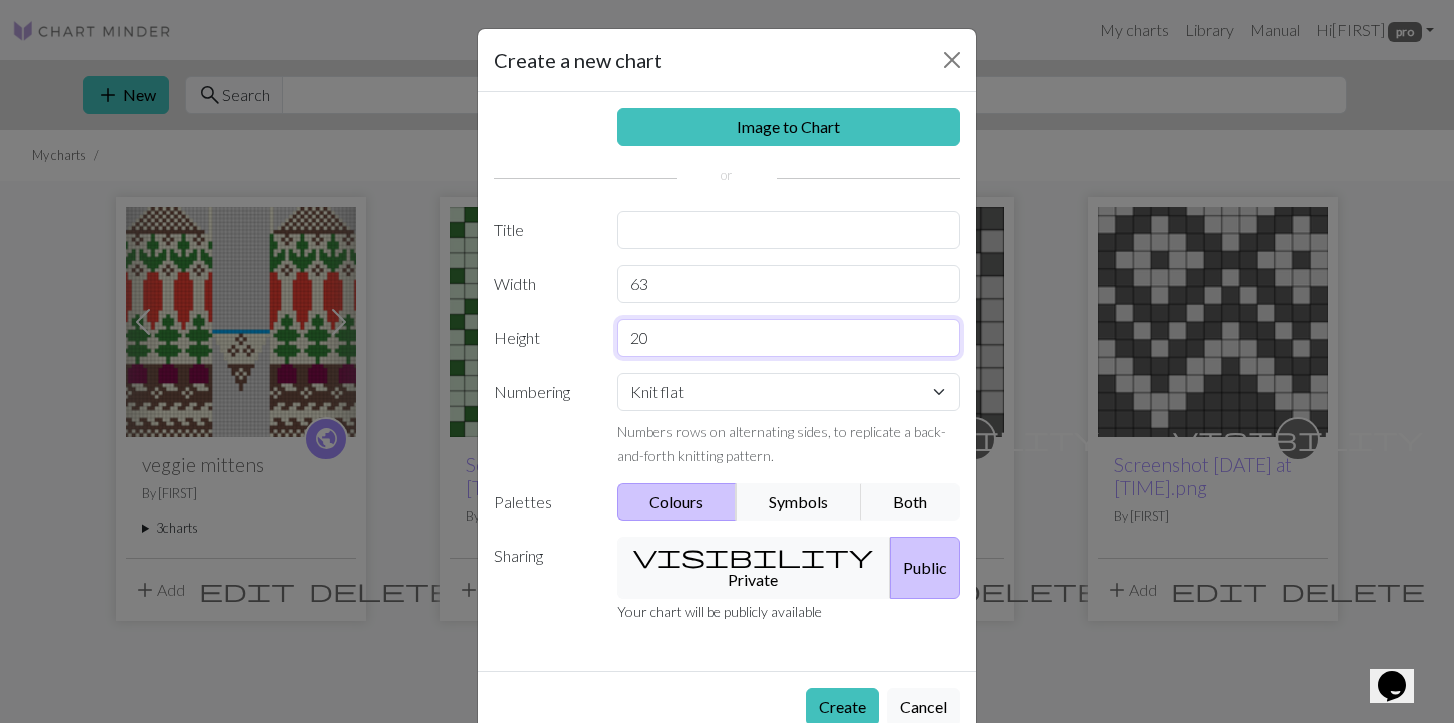 click on "20" at bounding box center (789, 338) 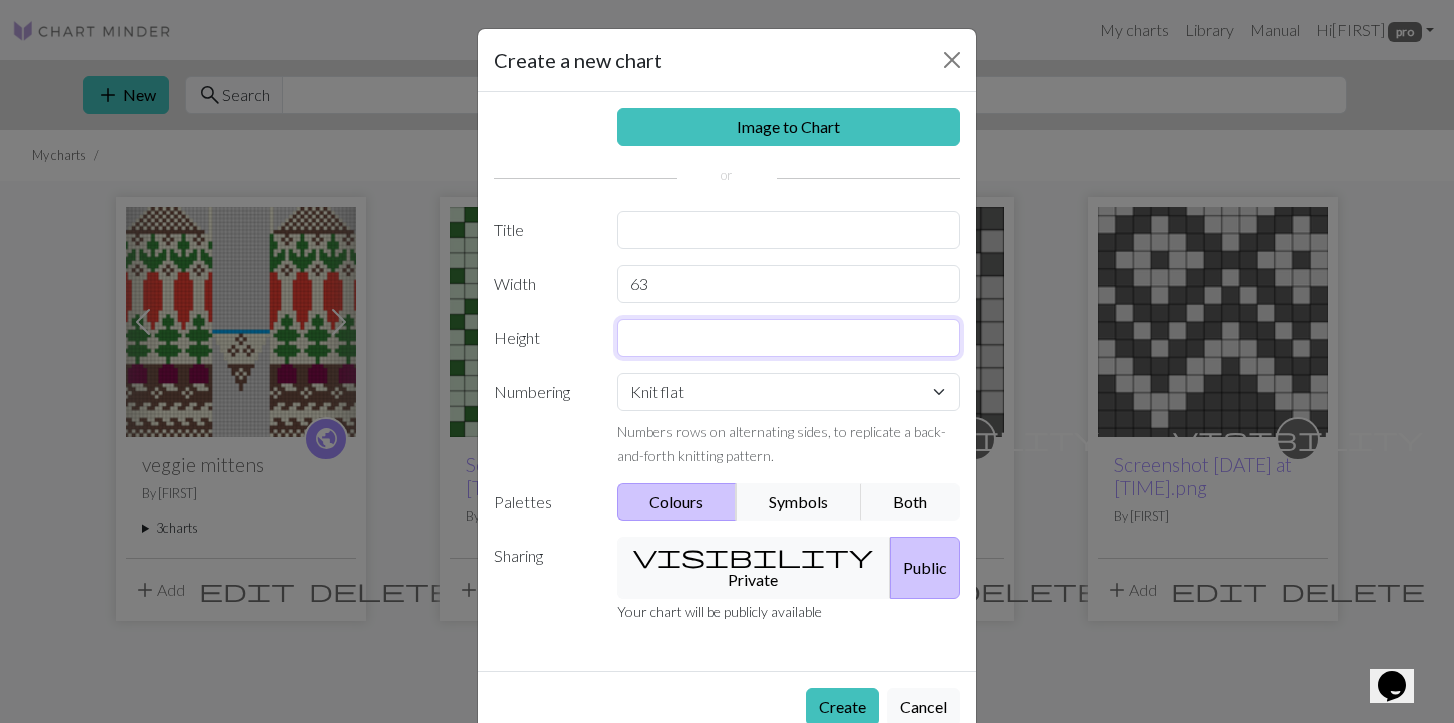 type on "7" 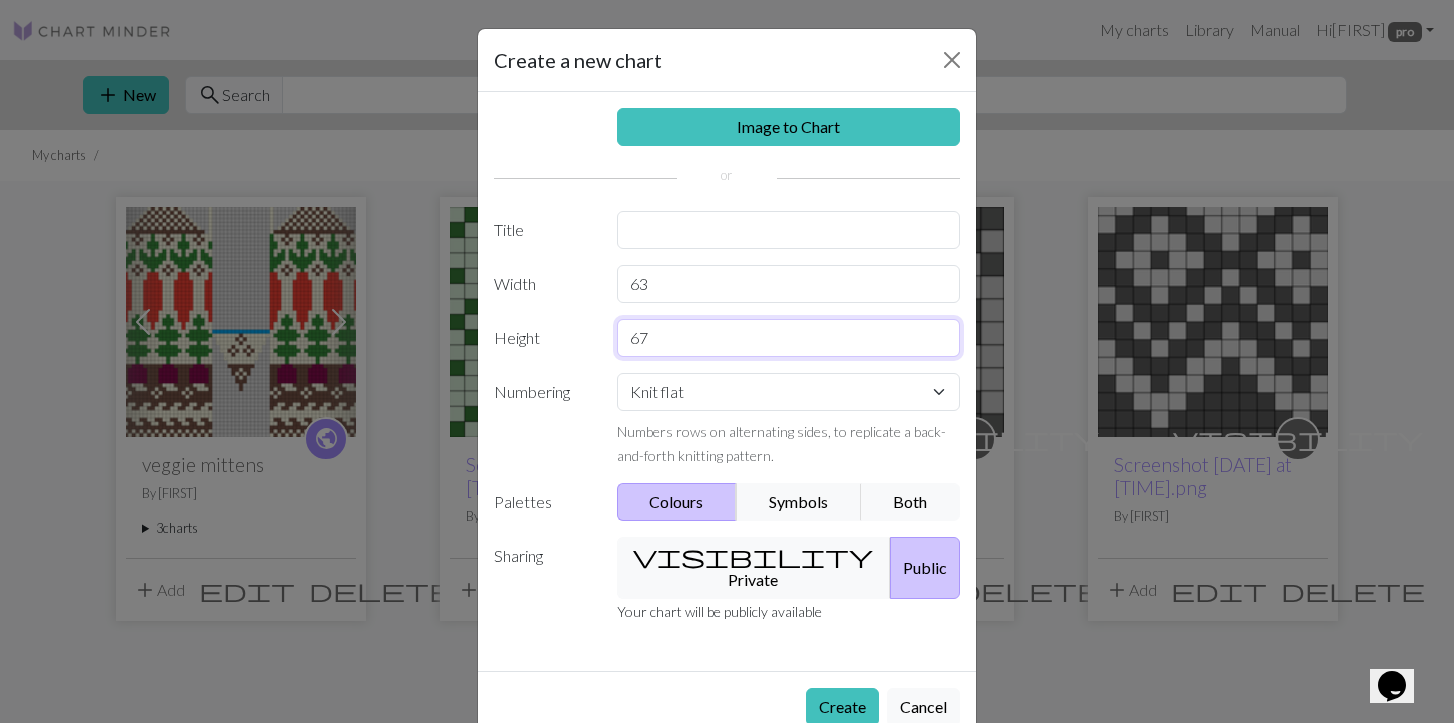 type on "67" 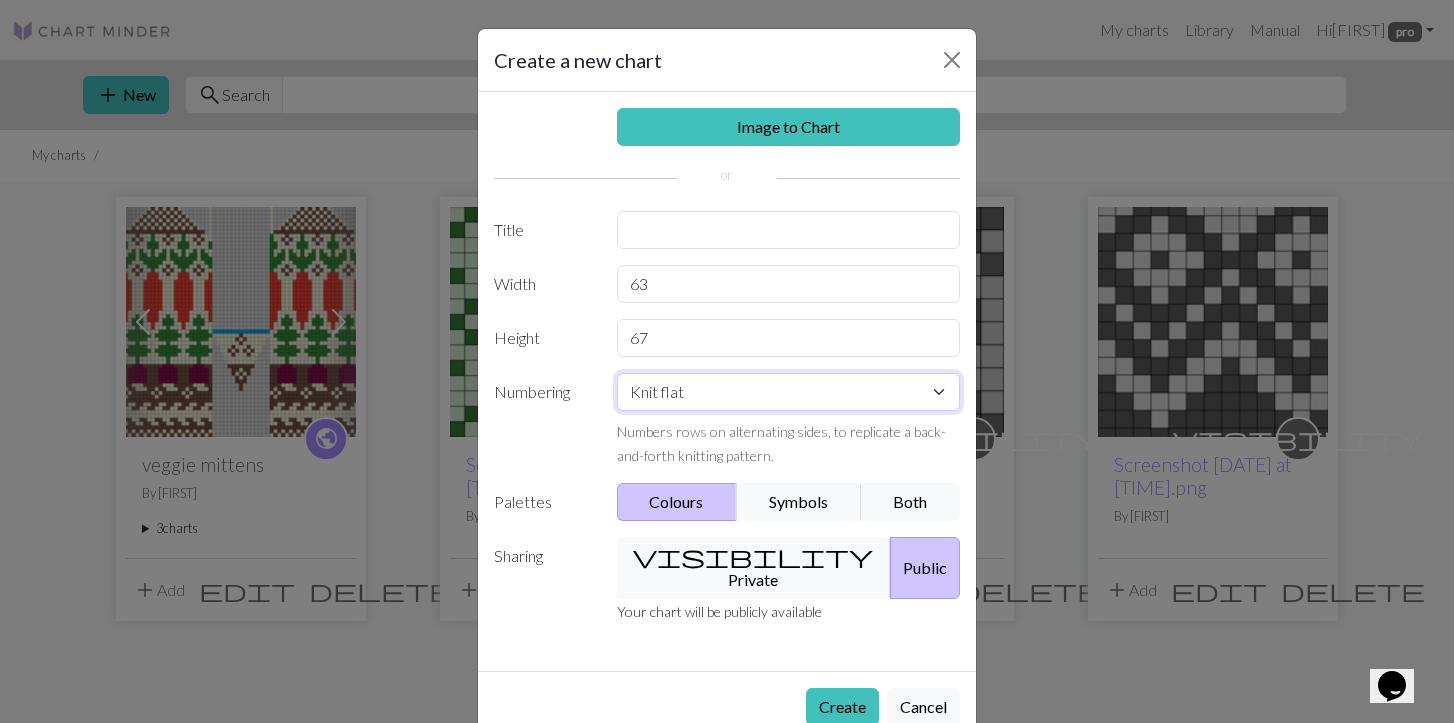 click on "Knit flat Knit in the round Lace knitting Cross stitch" at bounding box center (789, 392) 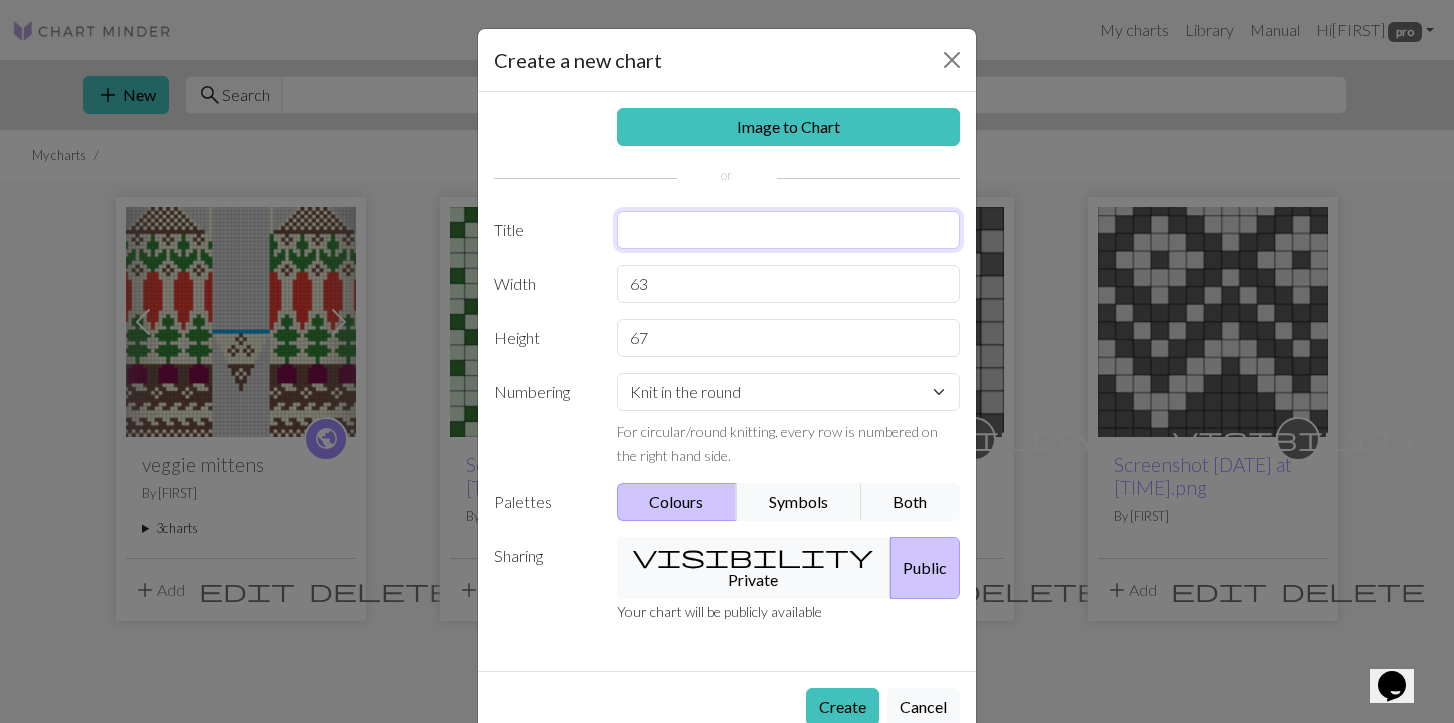 click at bounding box center [789, 230] 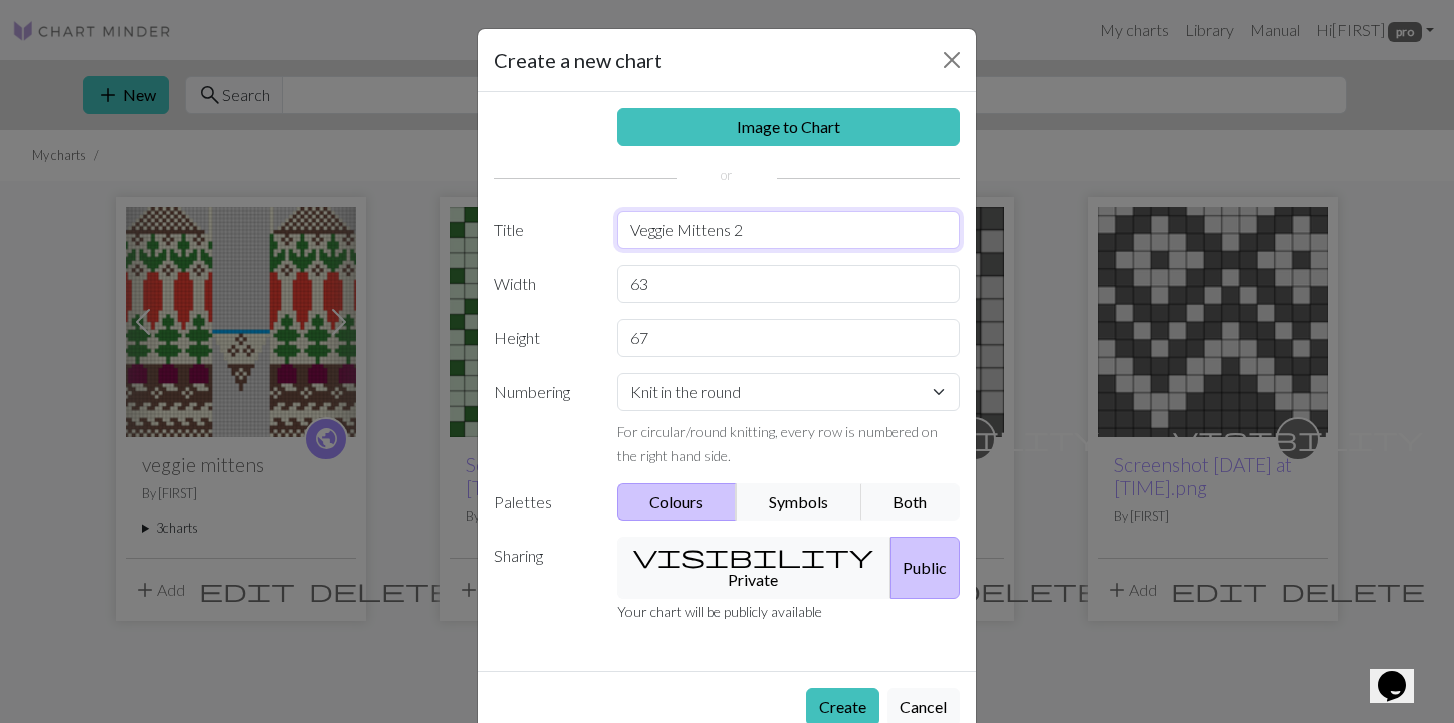 type on "Veggie Mittens 2" 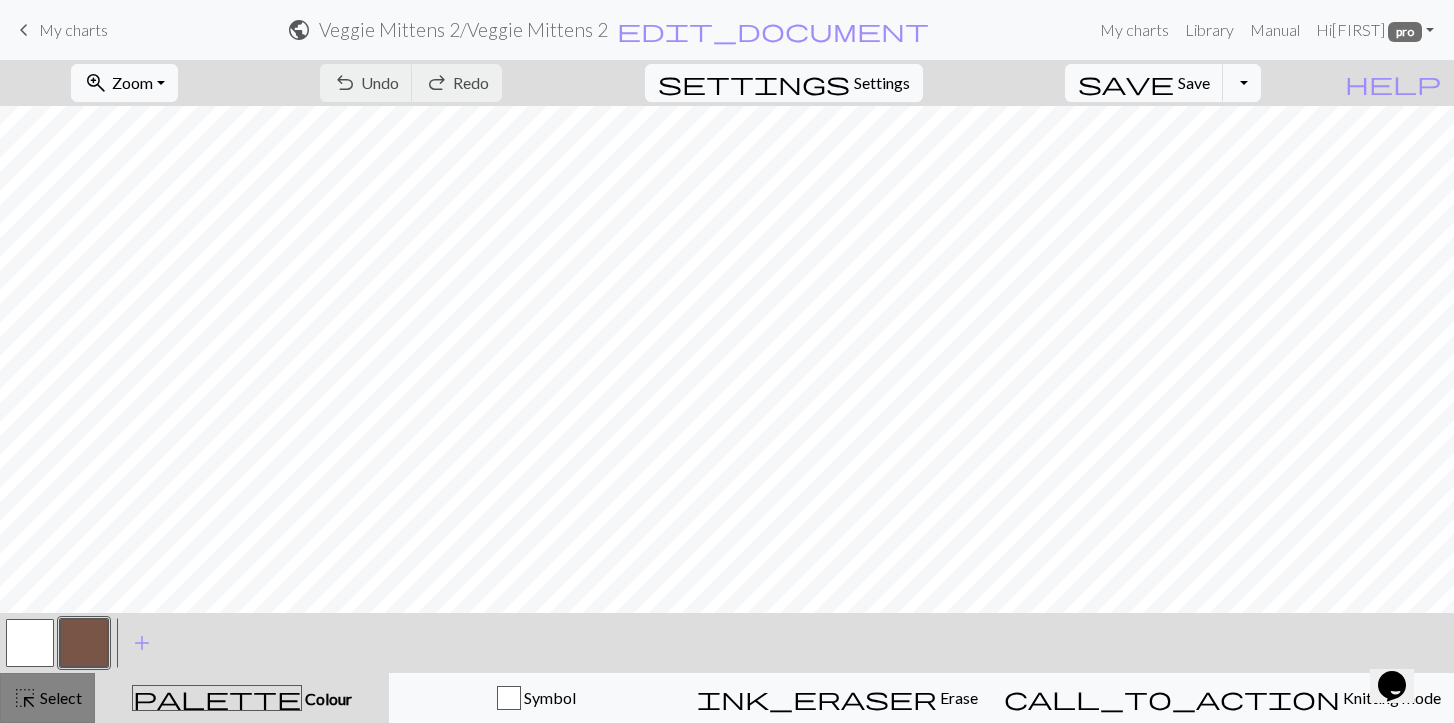 click on "Select" at bounding box center [59, 697] 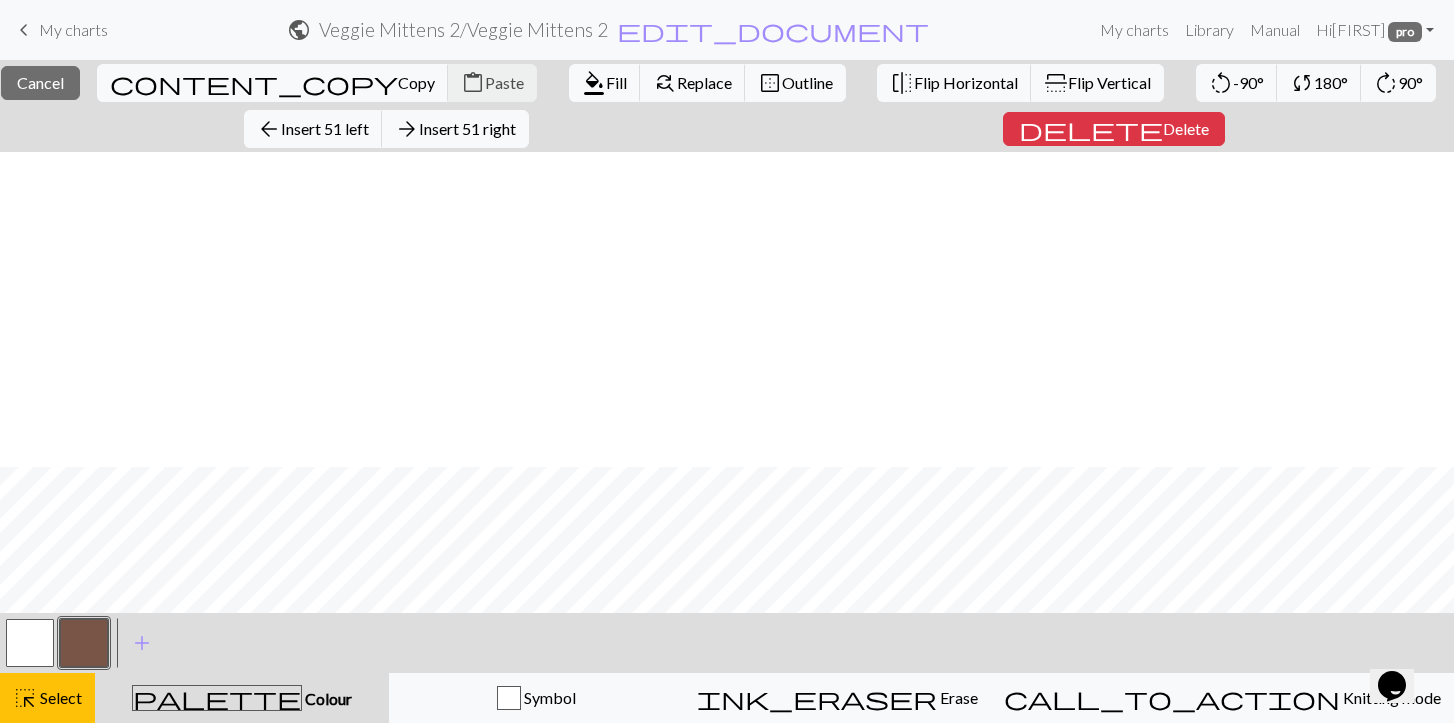 scroll, scrollTop: 0, scrollLeft: 0, axis: both 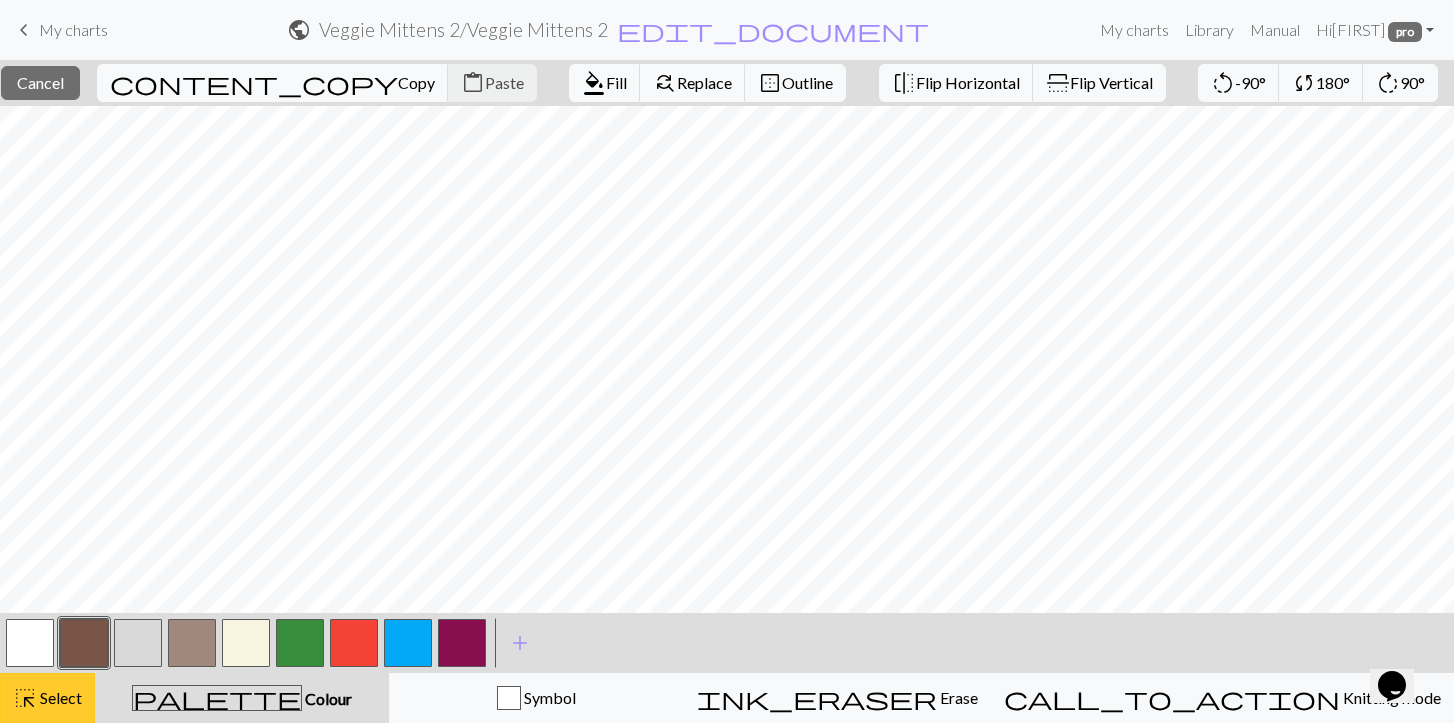 click on "highlight_alt" at bounding box center (25, 698) 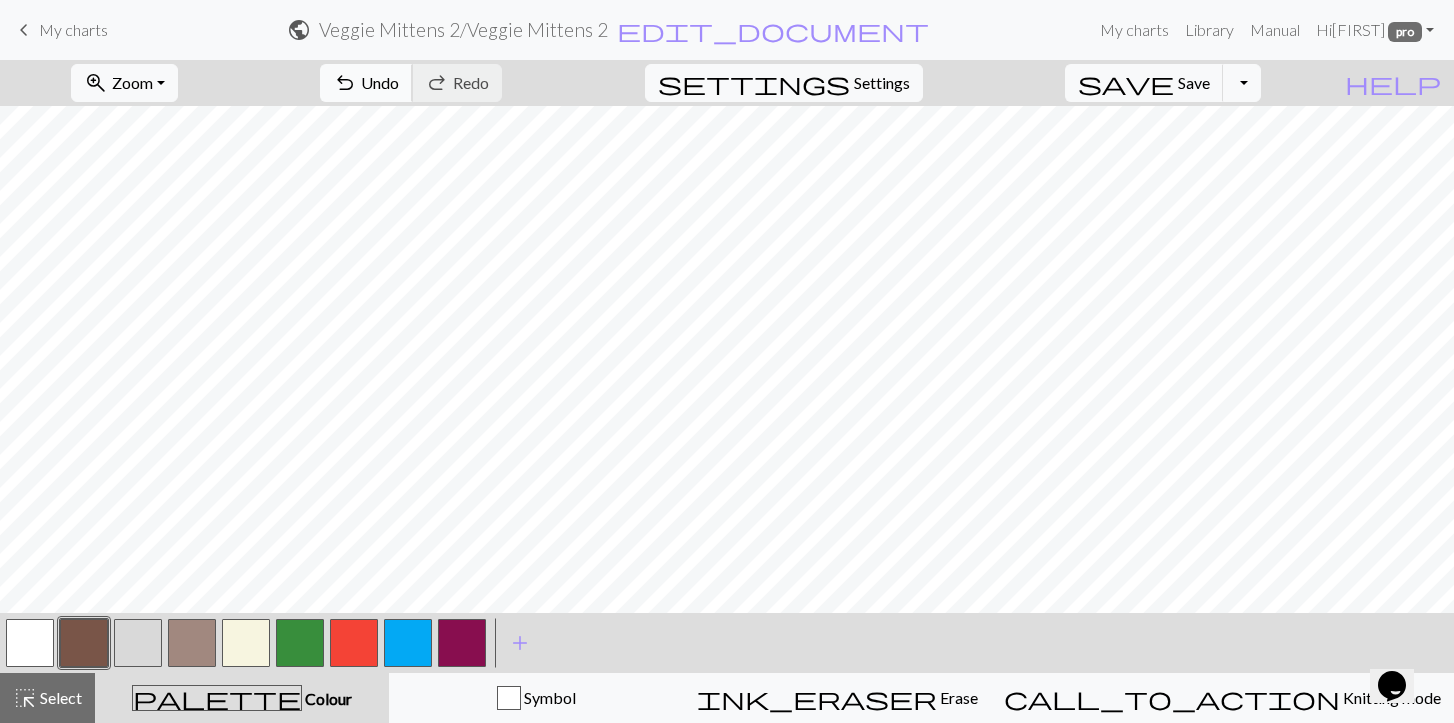 click on "undo" at bounding box center (345, 83) 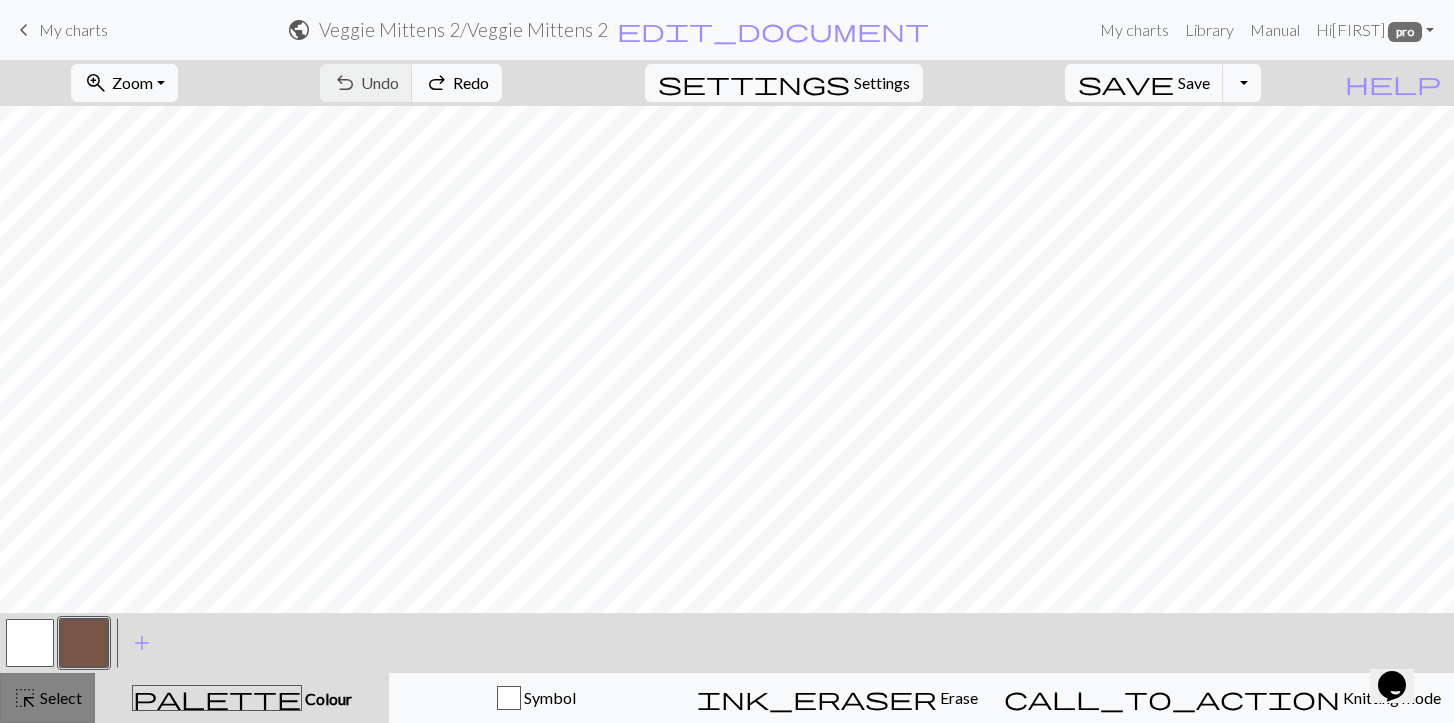click on "highlight_alt" at bounding box center (25, 698) 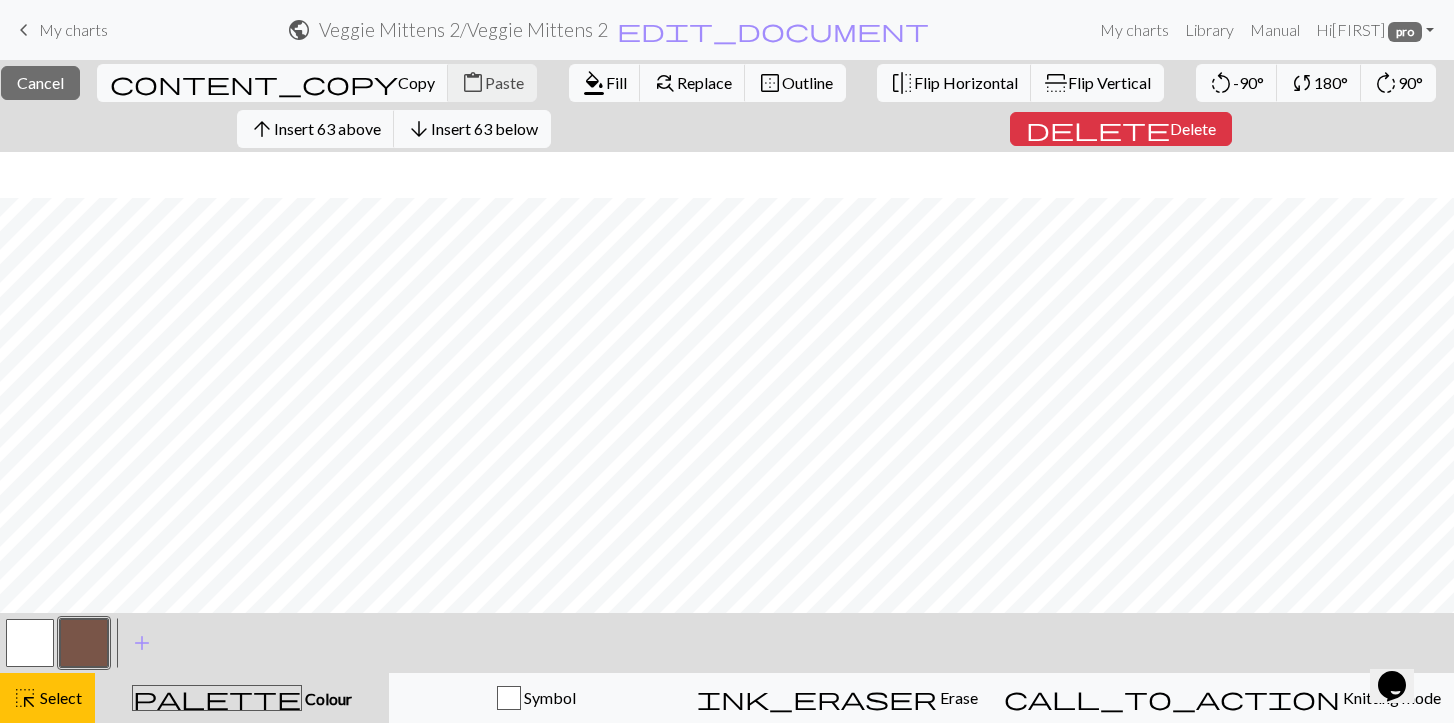 scroll, scrollTop: 348, scrollLeft: 0, axis: vertical 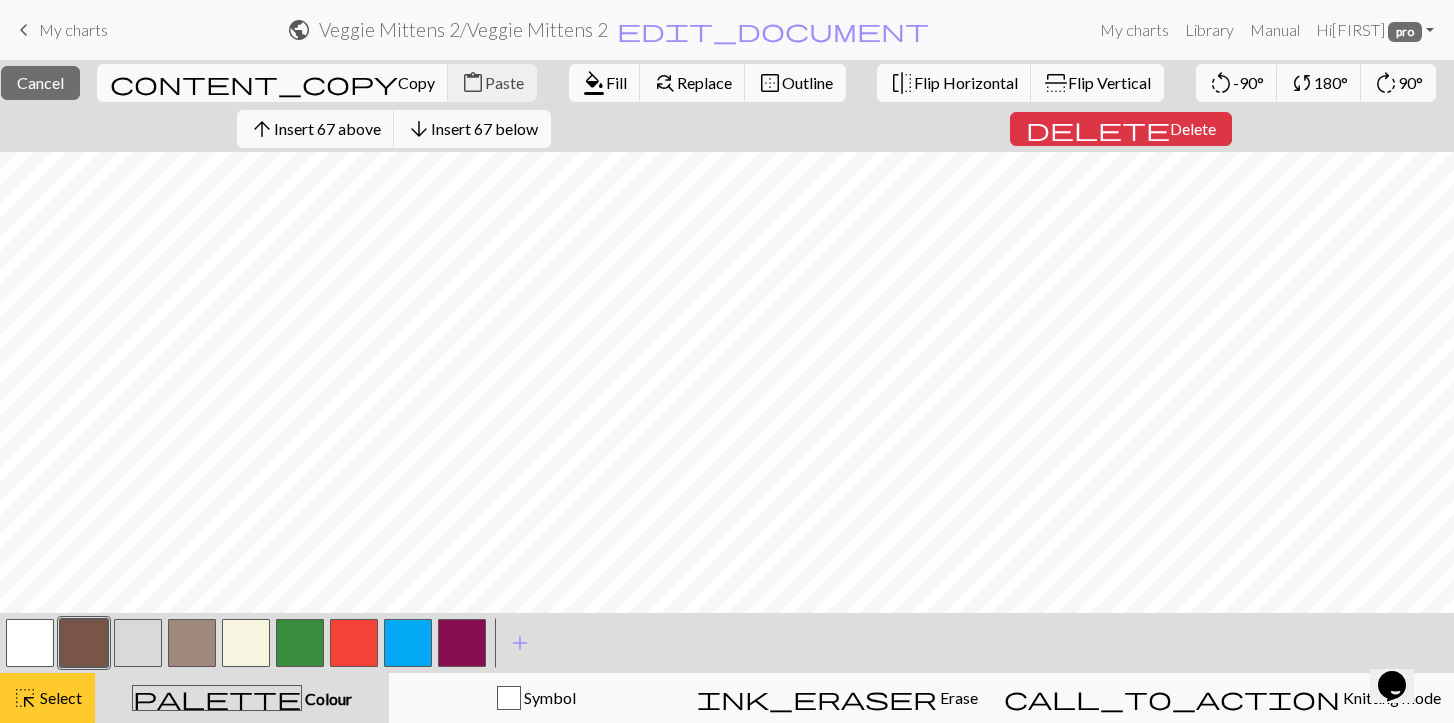 click on "highlight_alt   Select   Select" at bounding box center [47, 698] 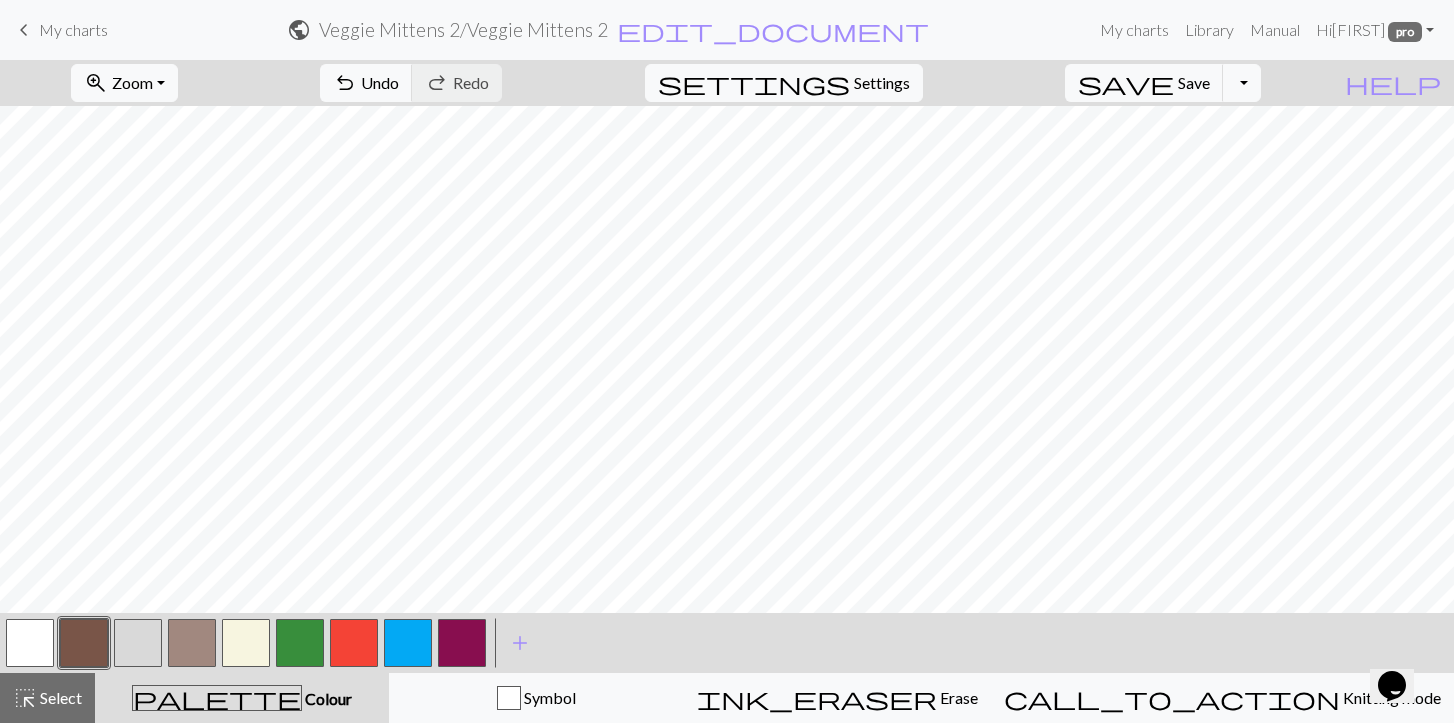 click on "palette" at bounding box center (217, 698) 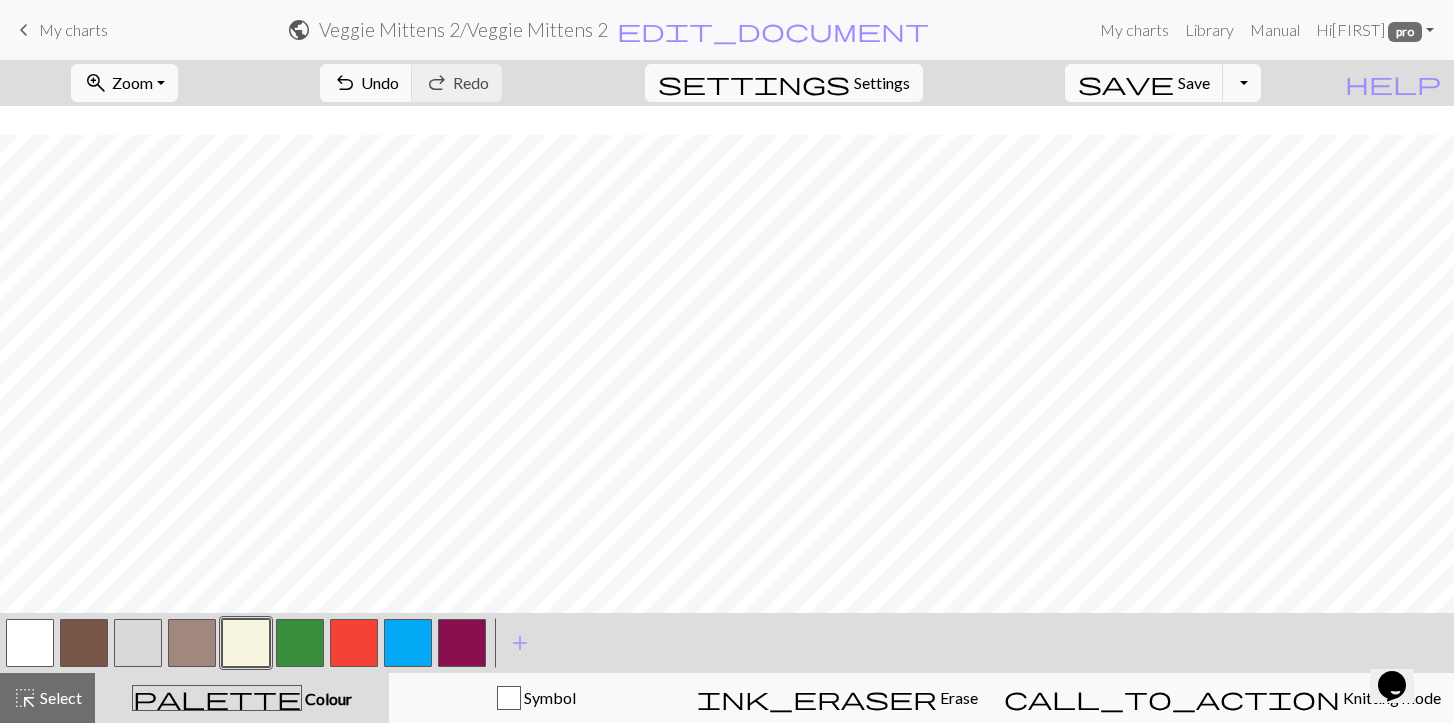 scroll, scrollTop: 302, scrollLeft: 0, axis: vertical 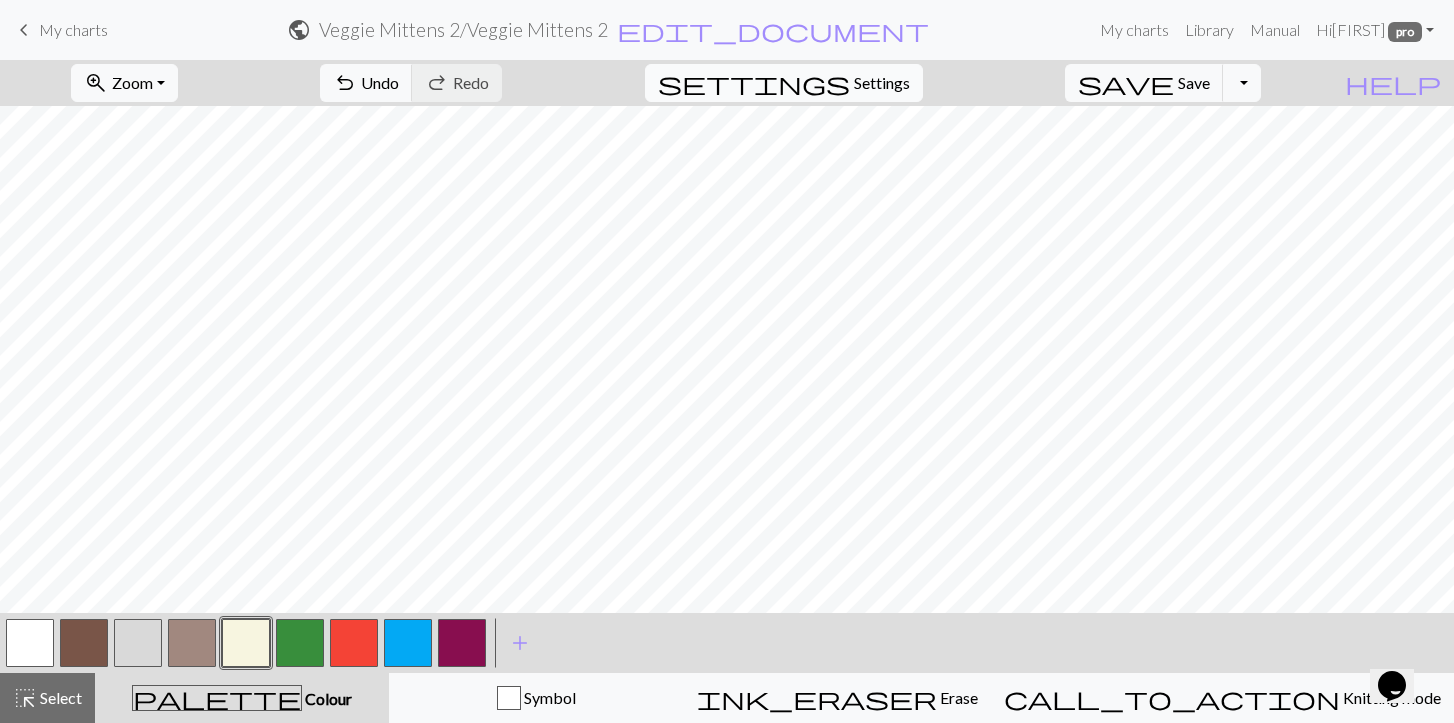 click on "Settings" at bounding box center (882, 83) 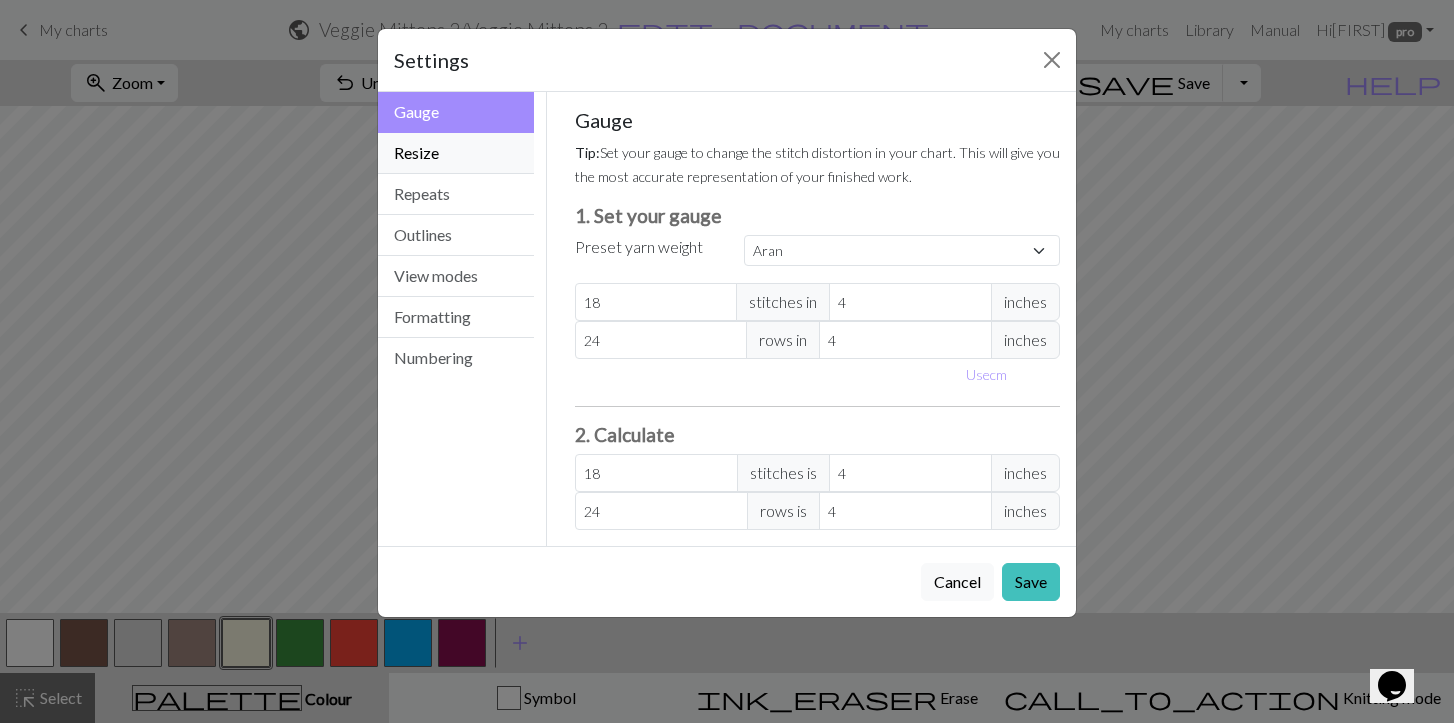click on "Resize" at bounding box center (456, 153) 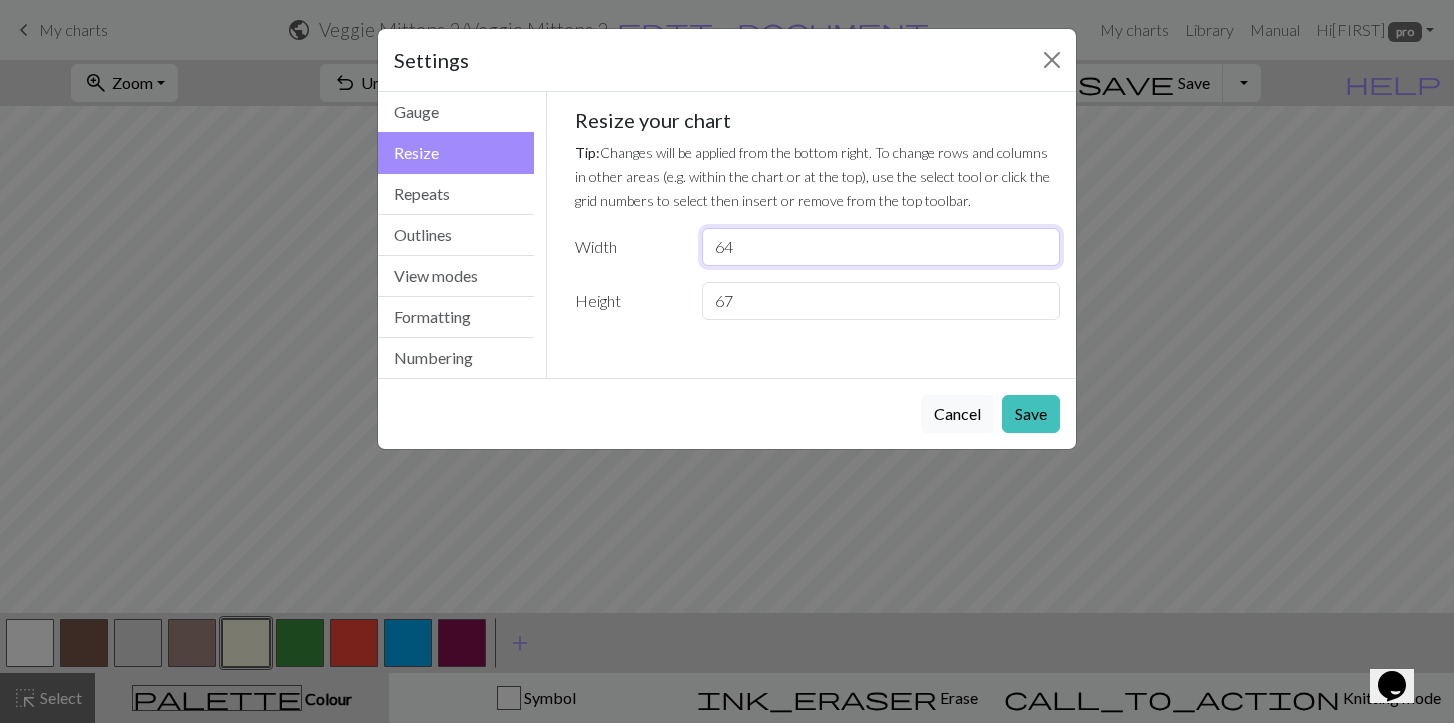 click on "64" at bounding box center [881, 247] 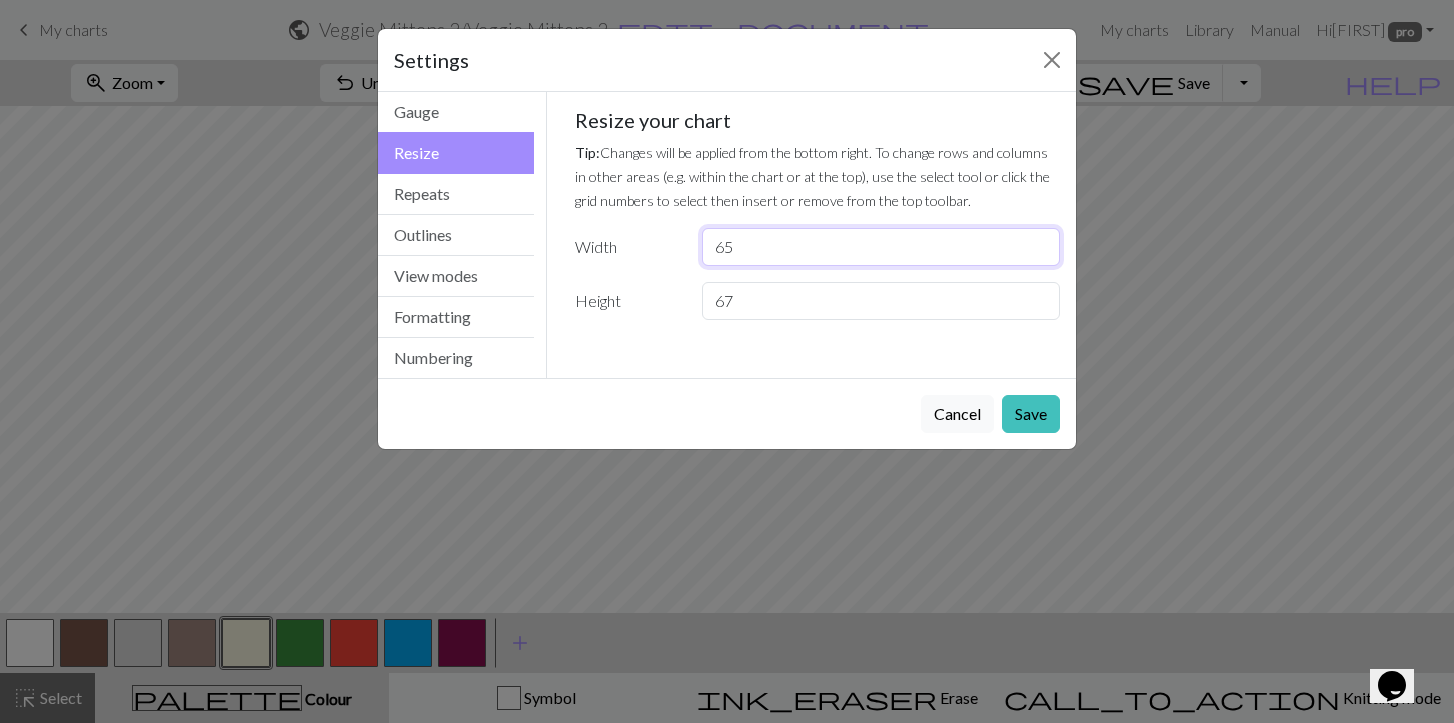 click on "65" at bounding box center [881, 247] 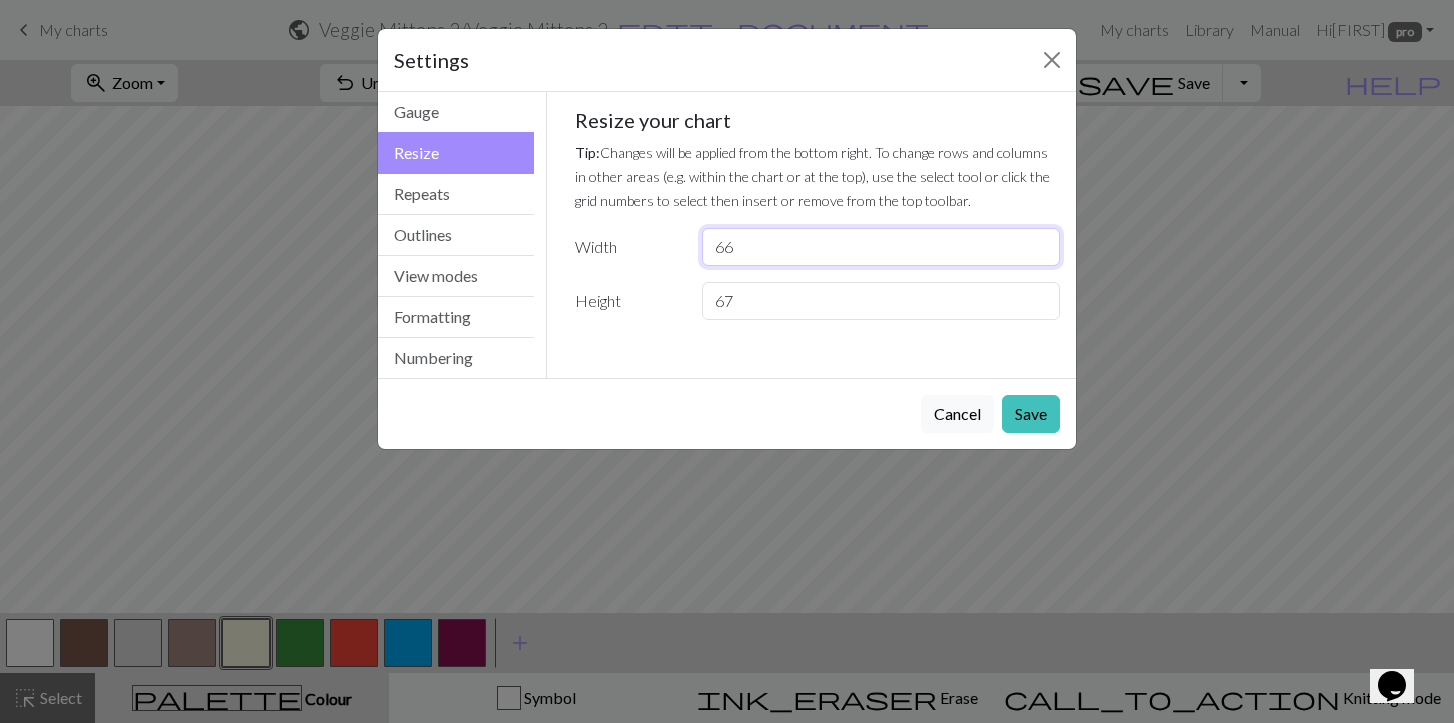 click on "66" at bounding box center [881, 247] 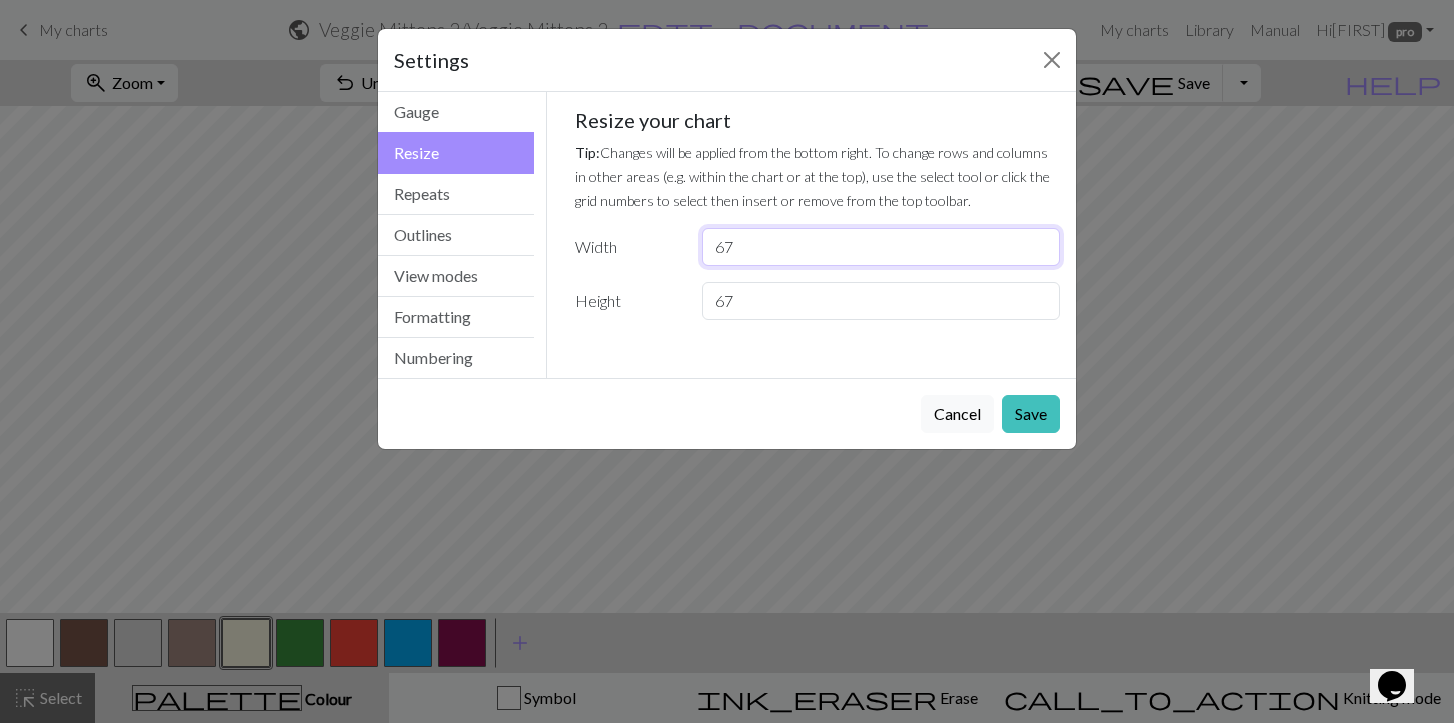 click on "67" at bounding box center [881, 247] 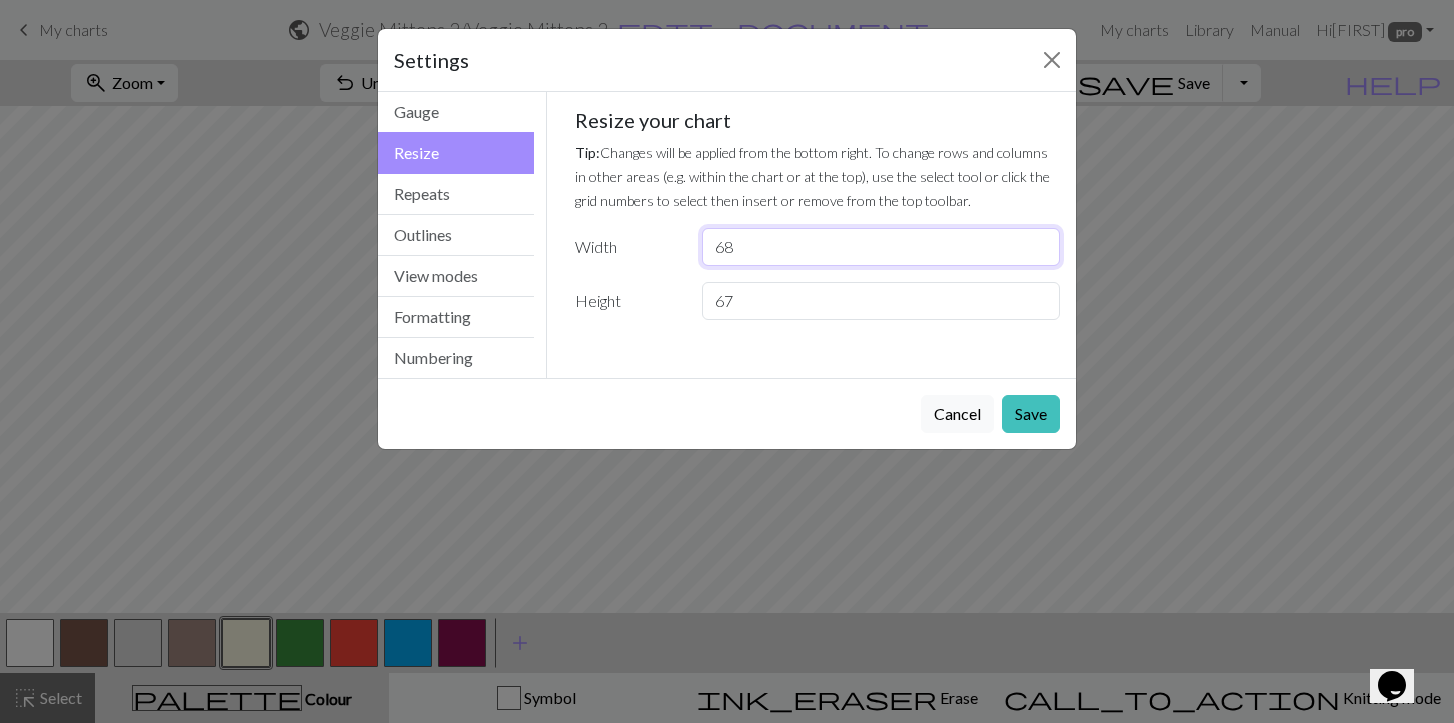 click on "68" at bounding box center (881, 247) 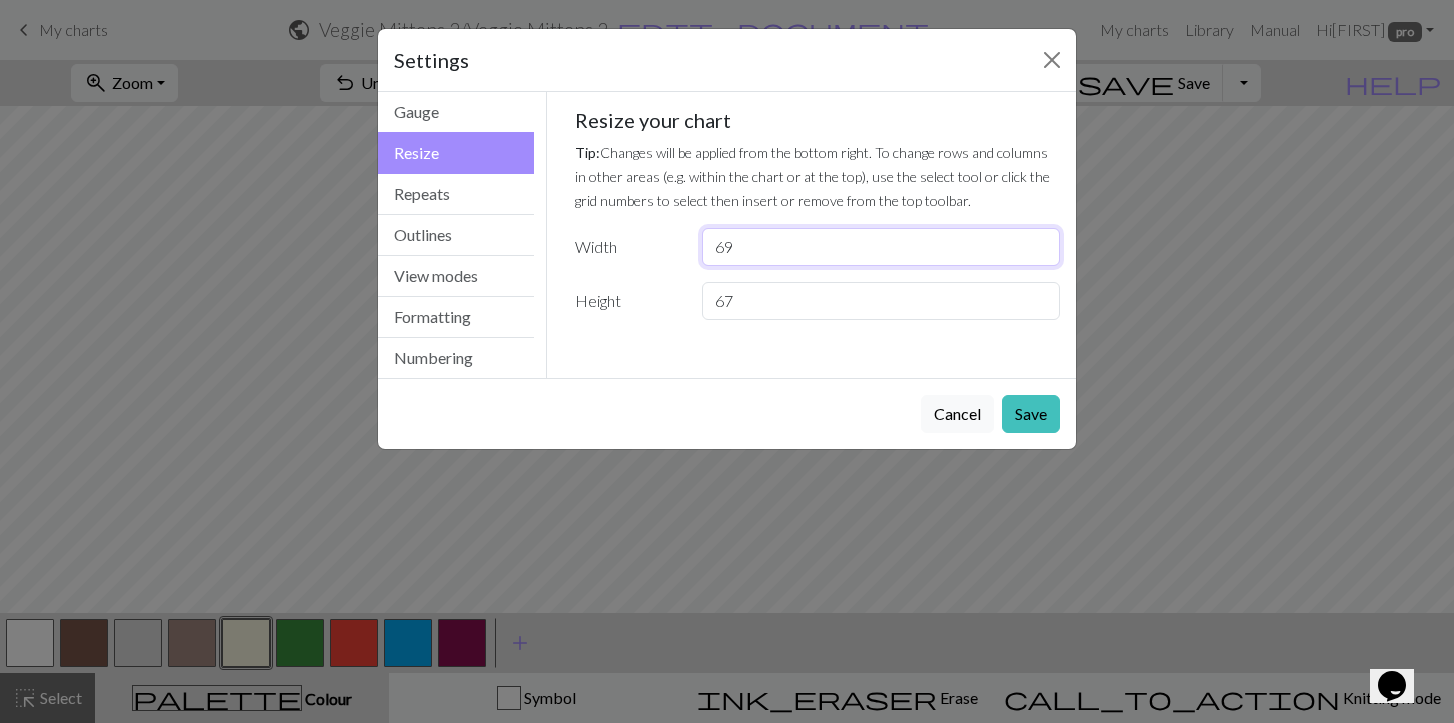 click on "69" at bounding box center [881, 247] 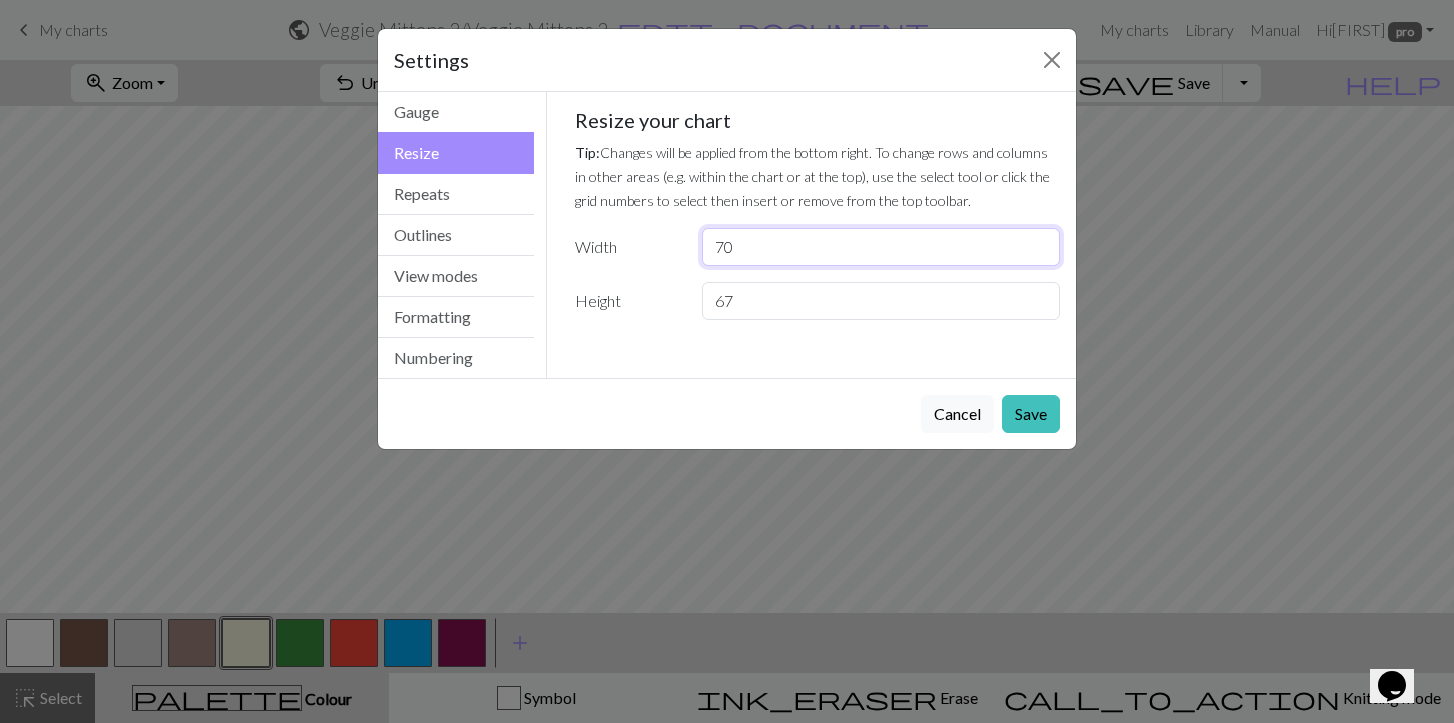 click on "70" at bounding box center (881, 247) 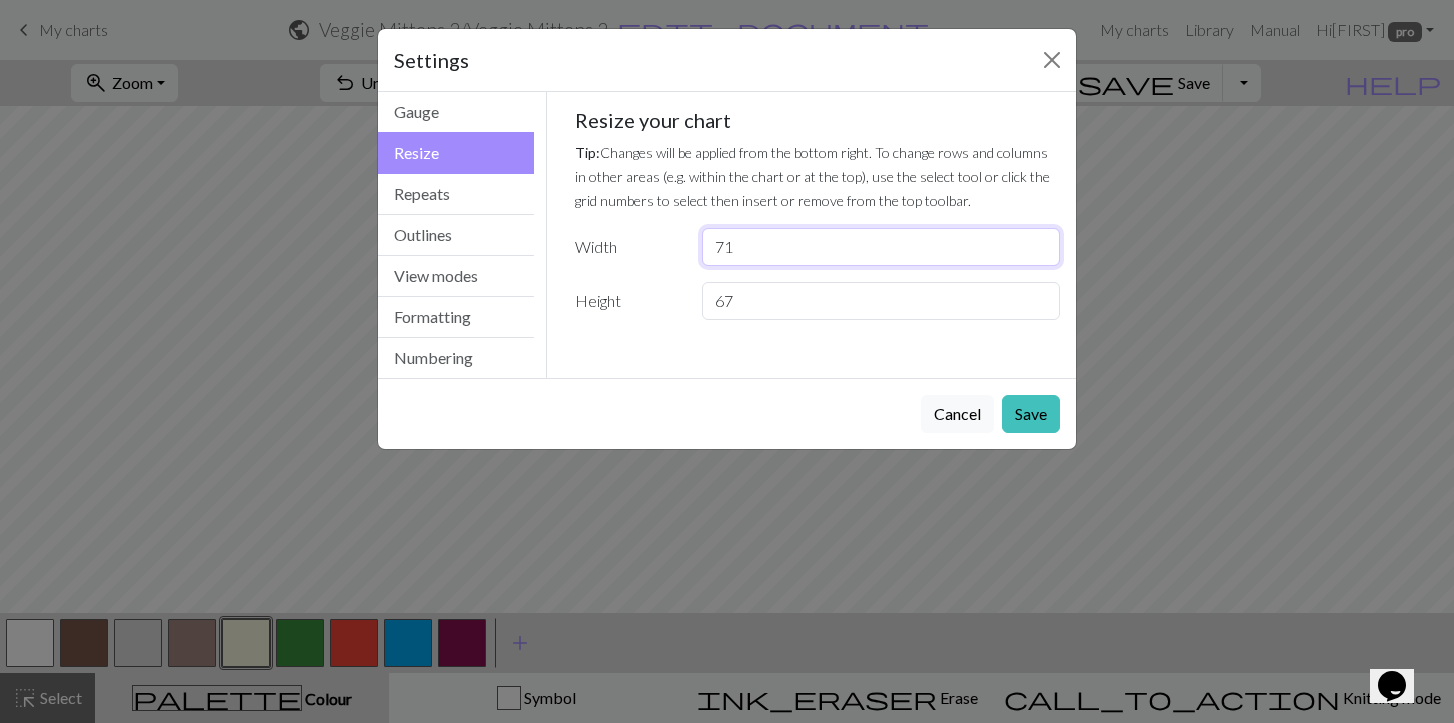 click on "71" at bounding box center (881, 247) 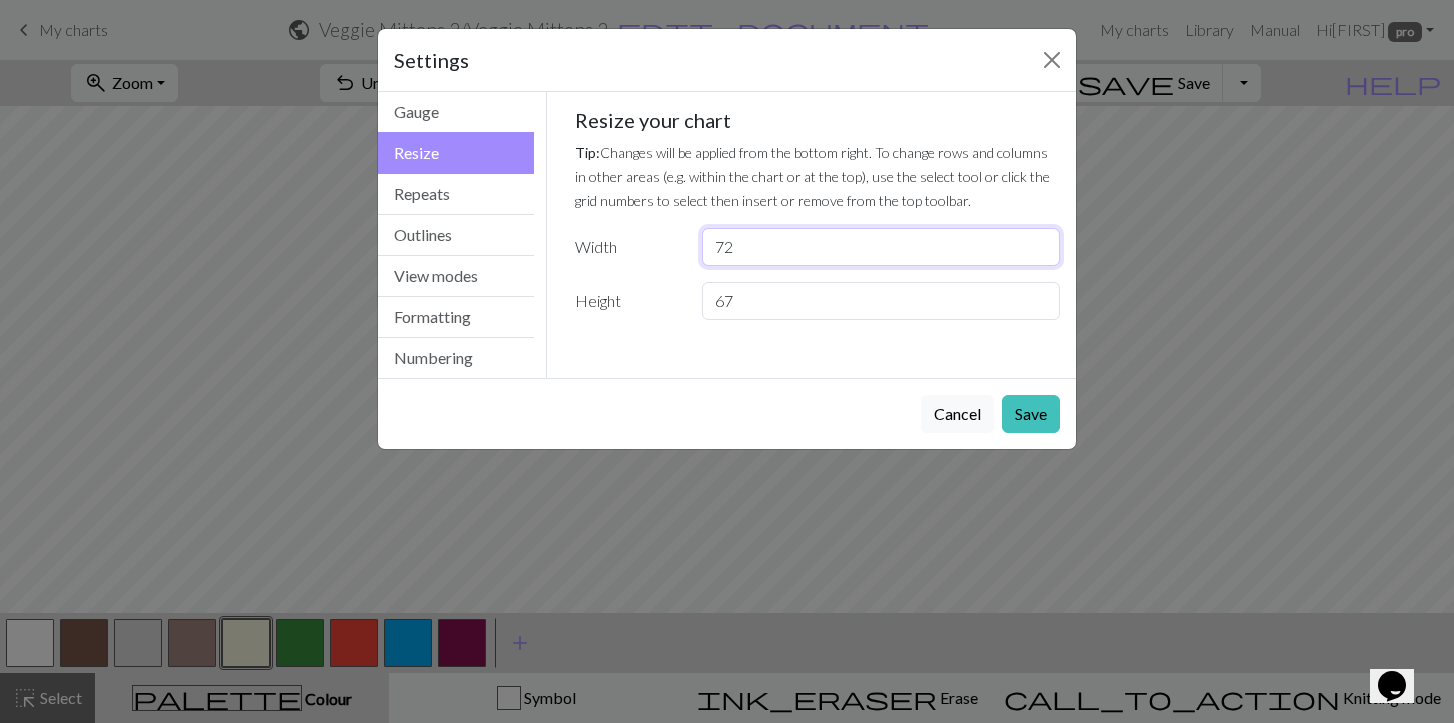 click on "72" at bounding box center (881, 247) 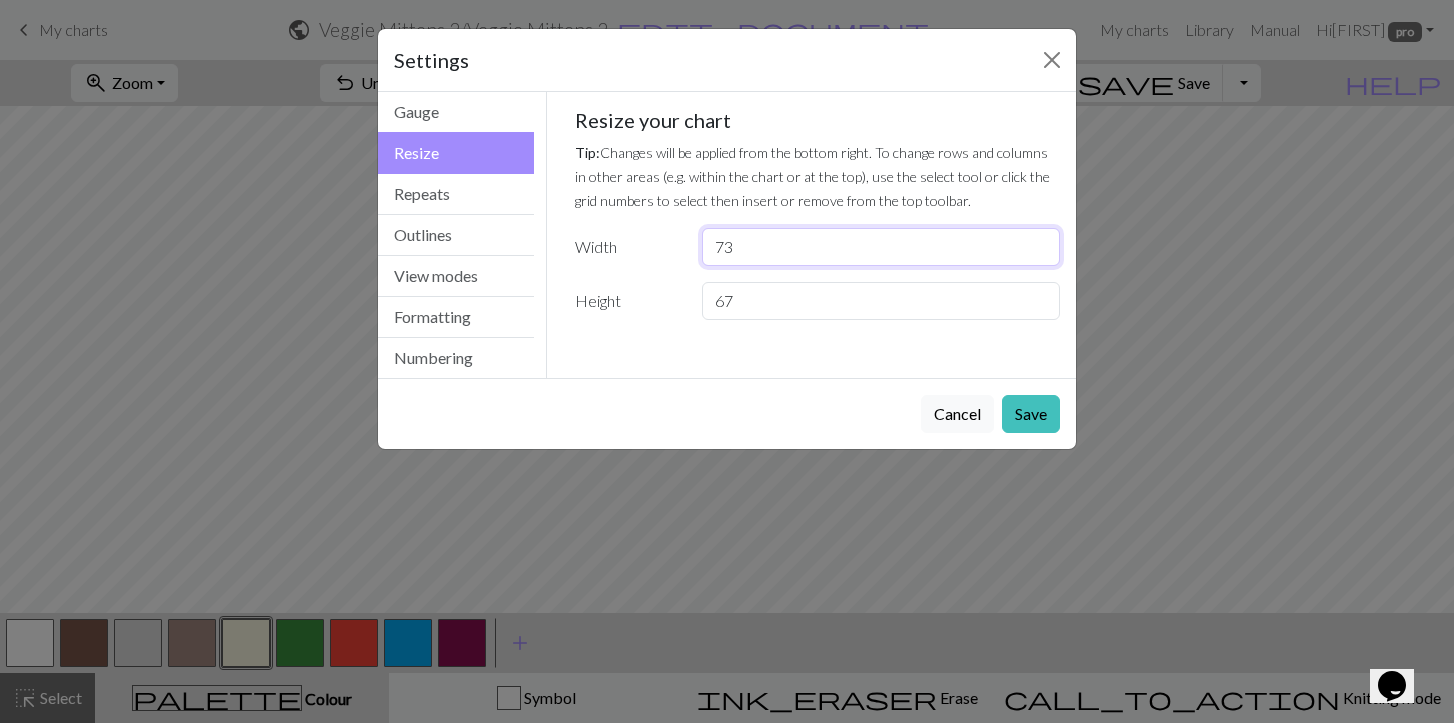 click on "73" at bounding box center [881, 247] 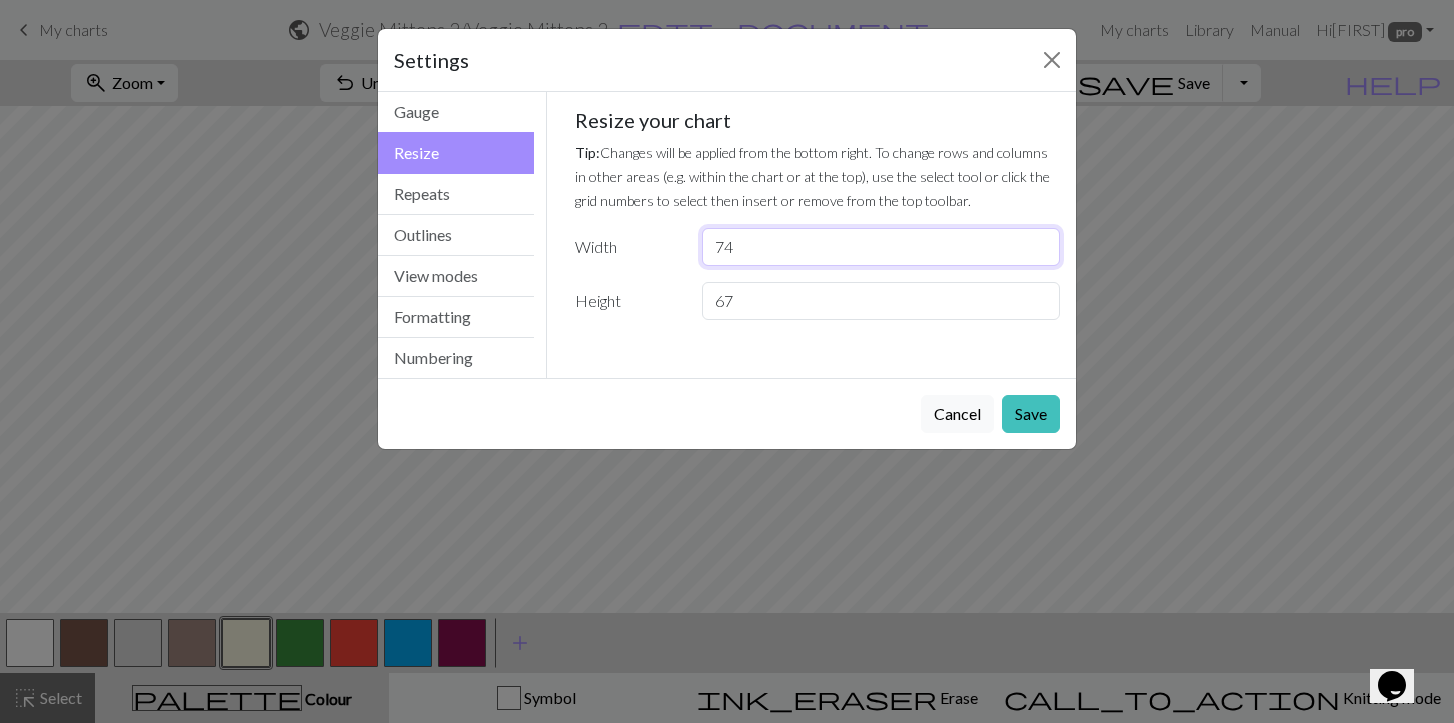type on "74" 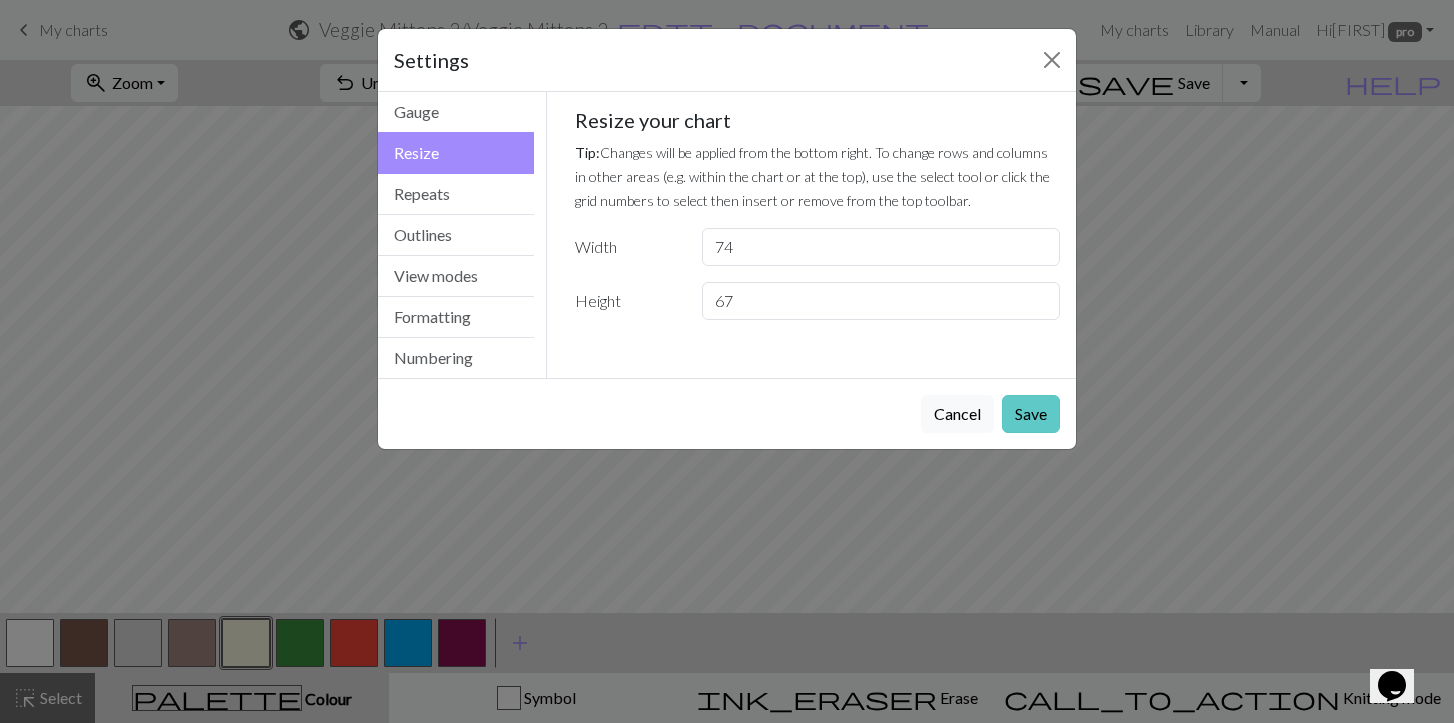 click on "Save" at bounding box center (1031, 414) 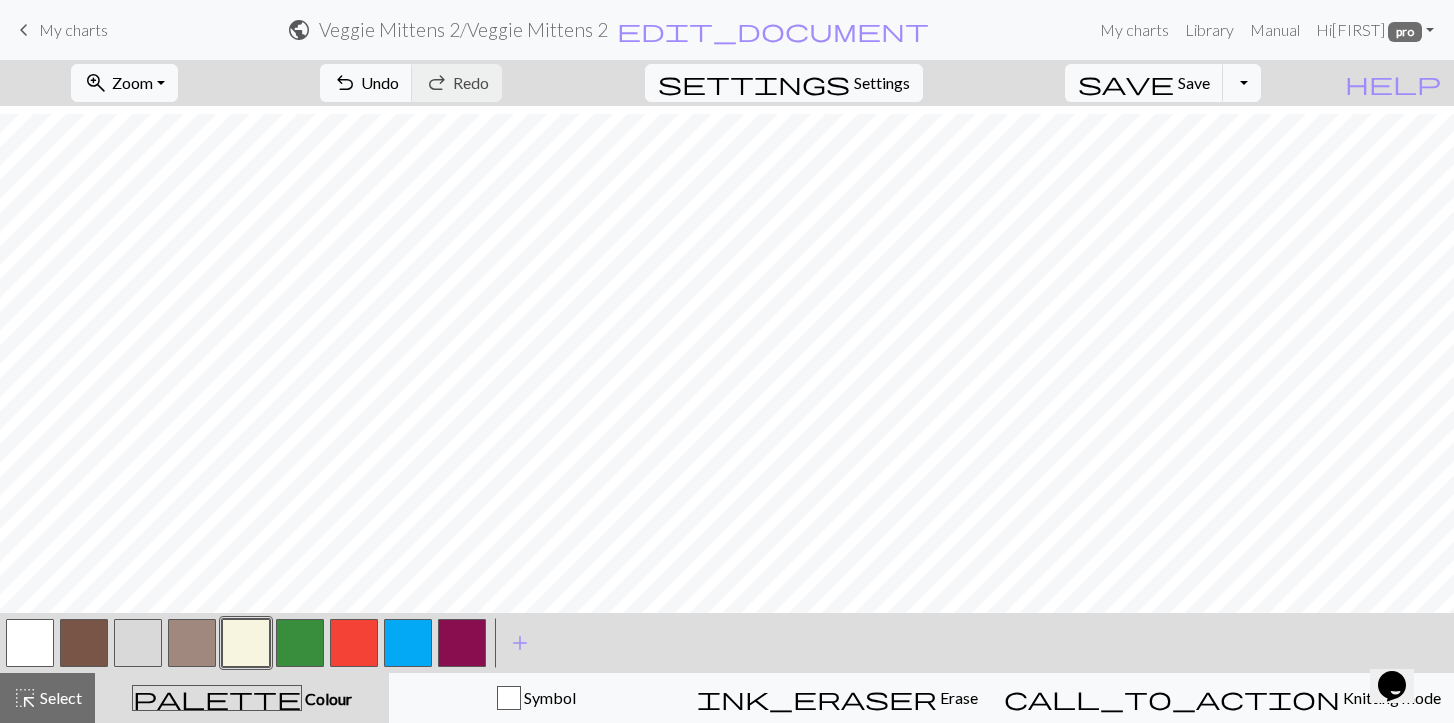 scroll, scrollTop: 8, scrollLeft: 0, axis: vertical 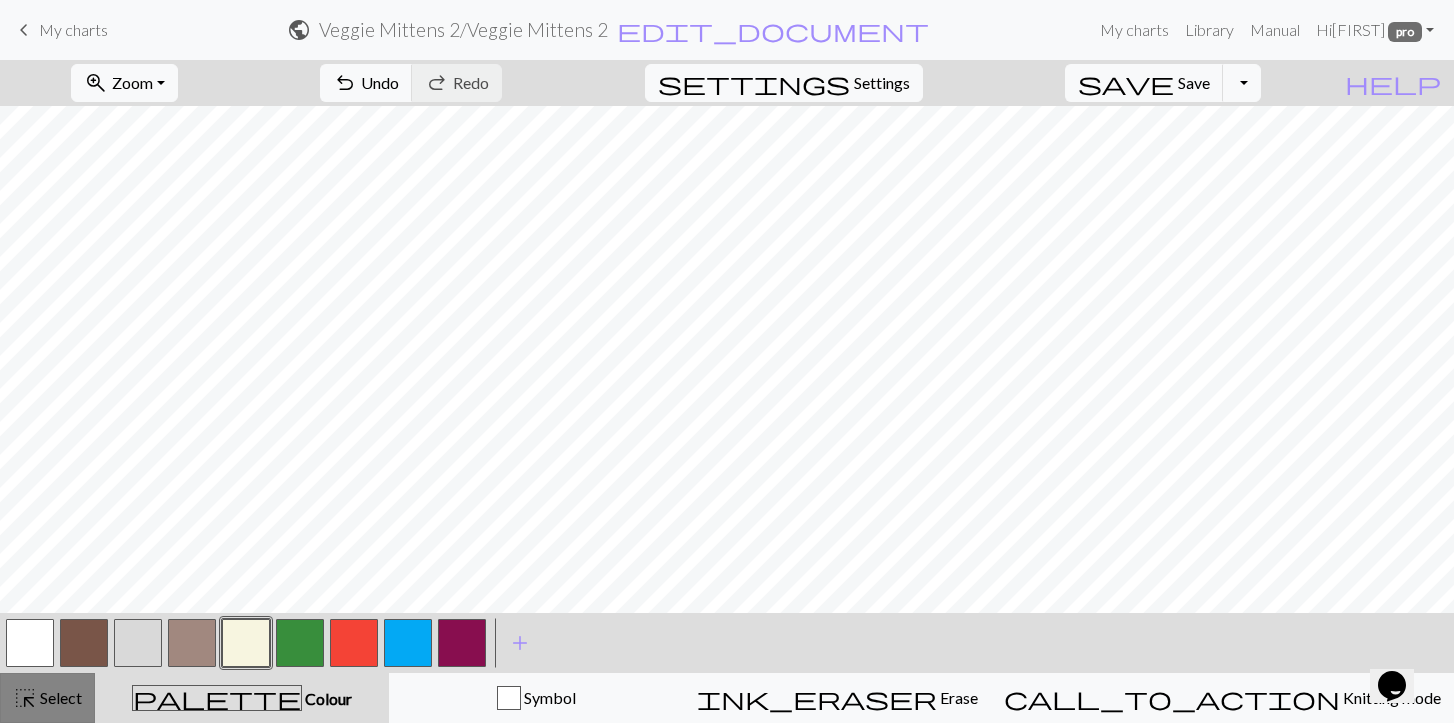 click on "Select" at bounding box center (59, 697) 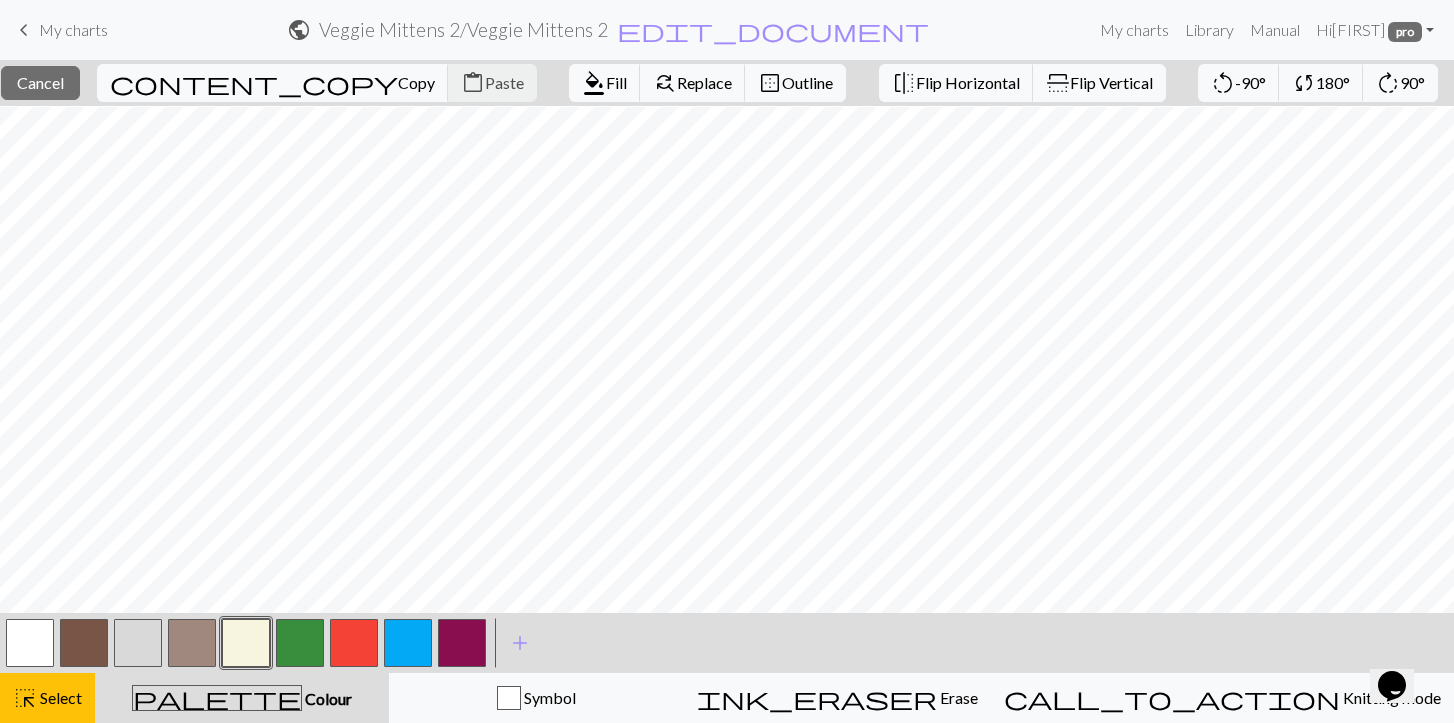 scroll, scrollTop: 185, scrollLeft: 0, axis: vertical 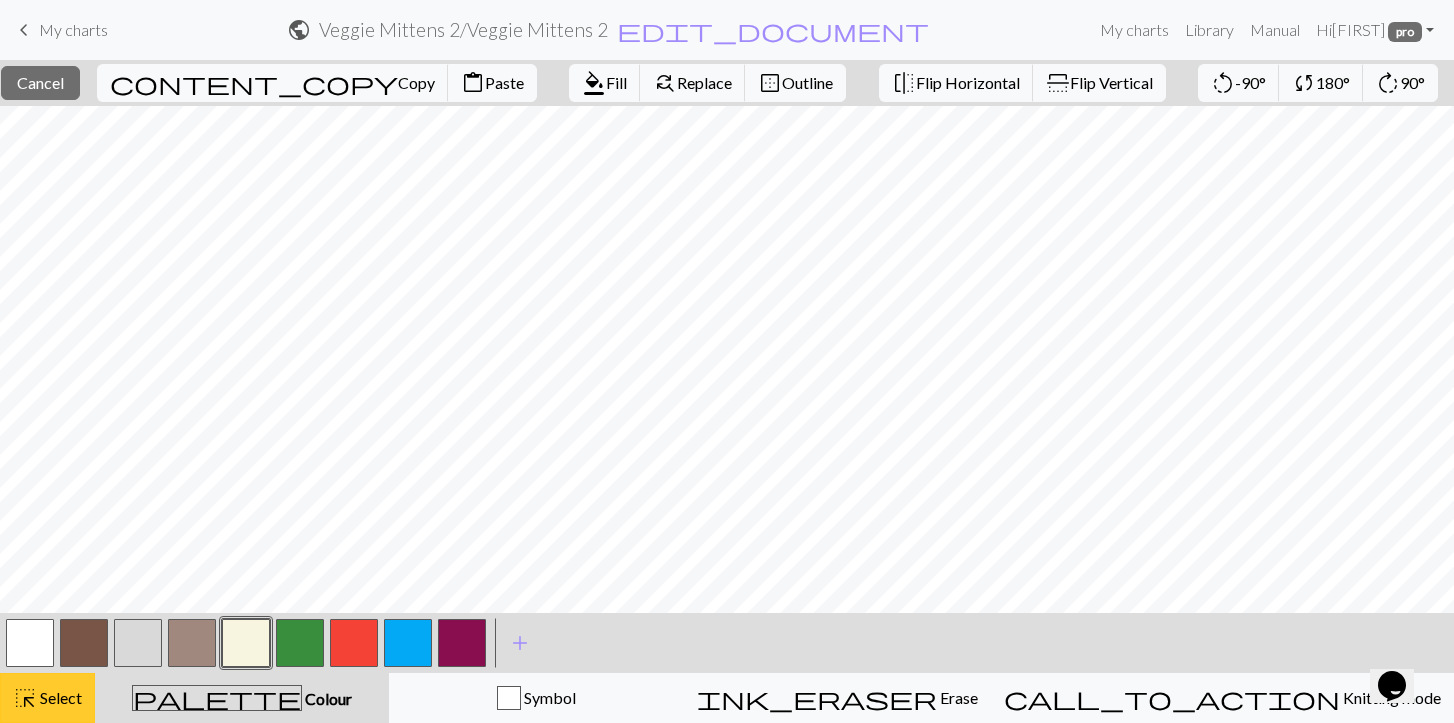 click on "Select" at bounding box center [59, 697] 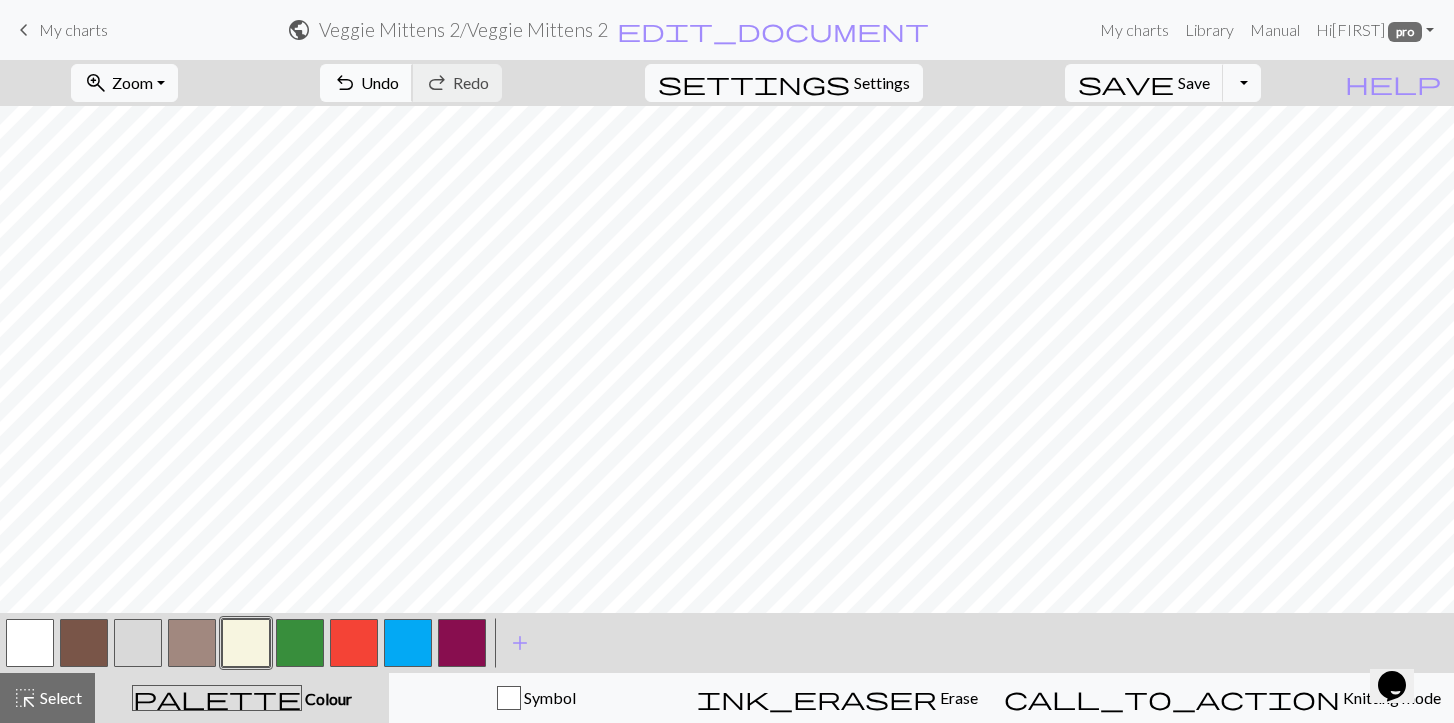 click on "undo Undo Undo" at bounding box center (366, 83) 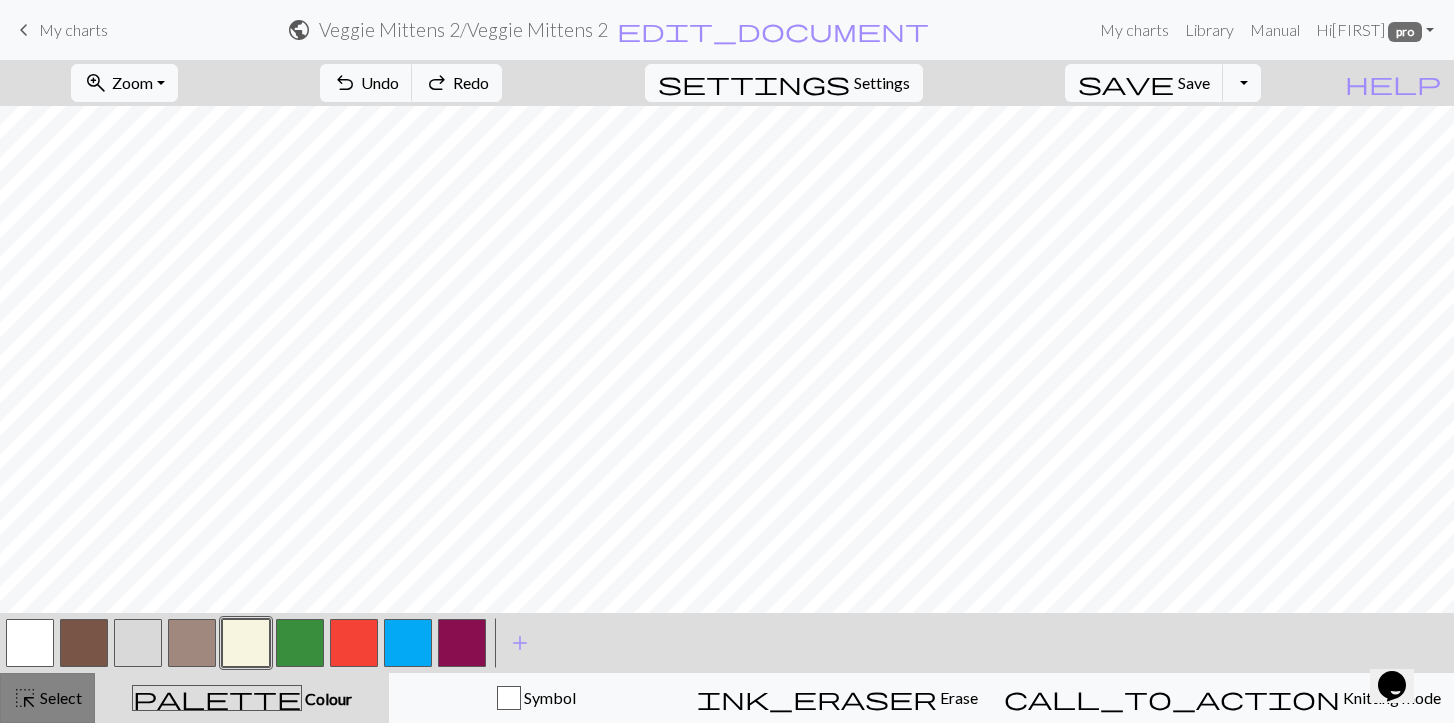 click on "Select" at bounding box center (59, 697) 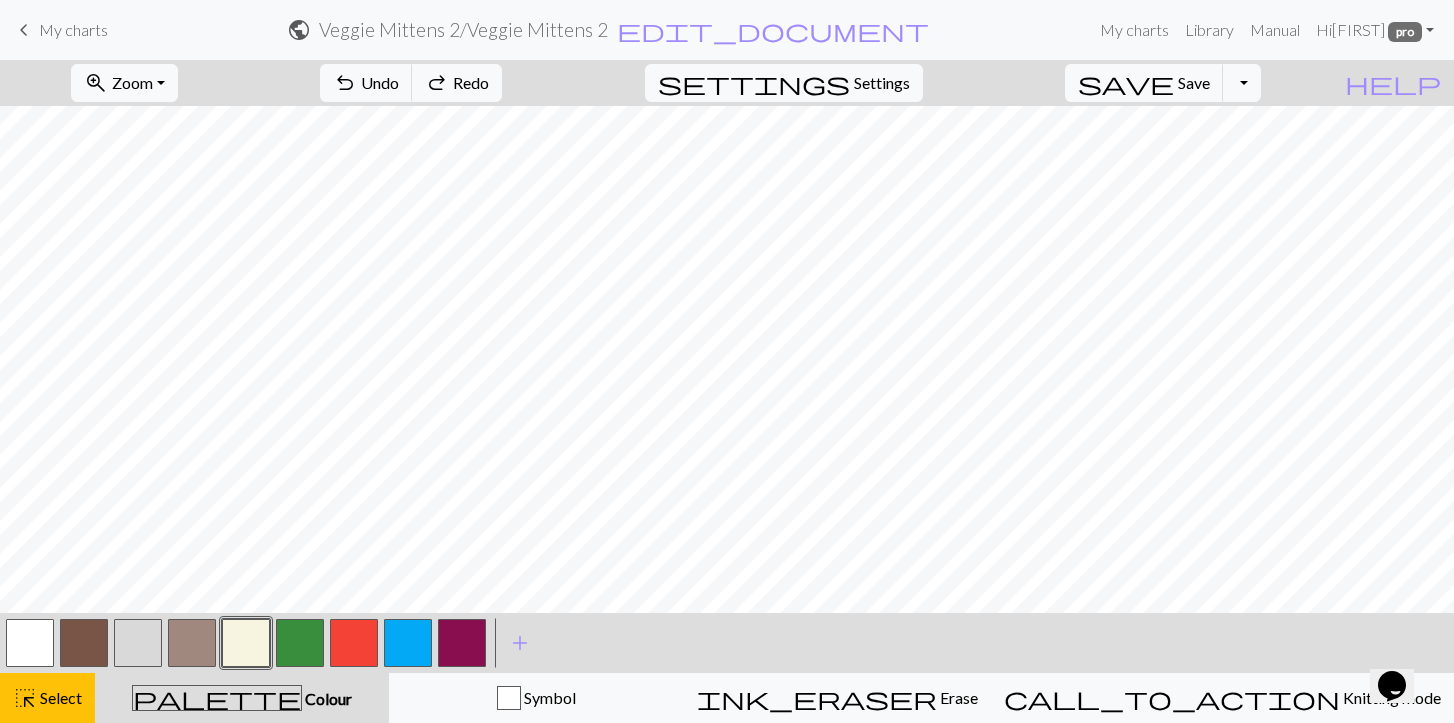 scroll, scrollTop: 17, scrollLeft: 0, axis: vertical 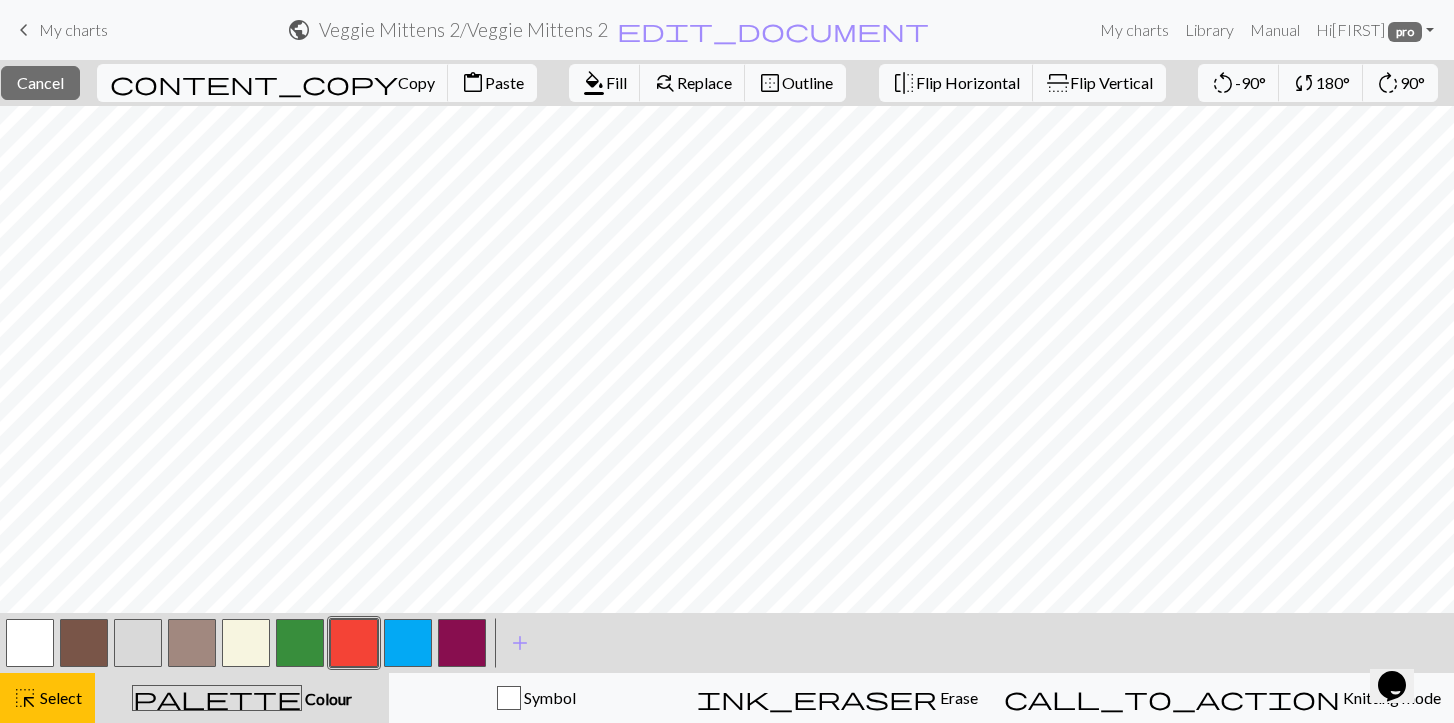 click on "Colour" at bounding box center [327, 698] 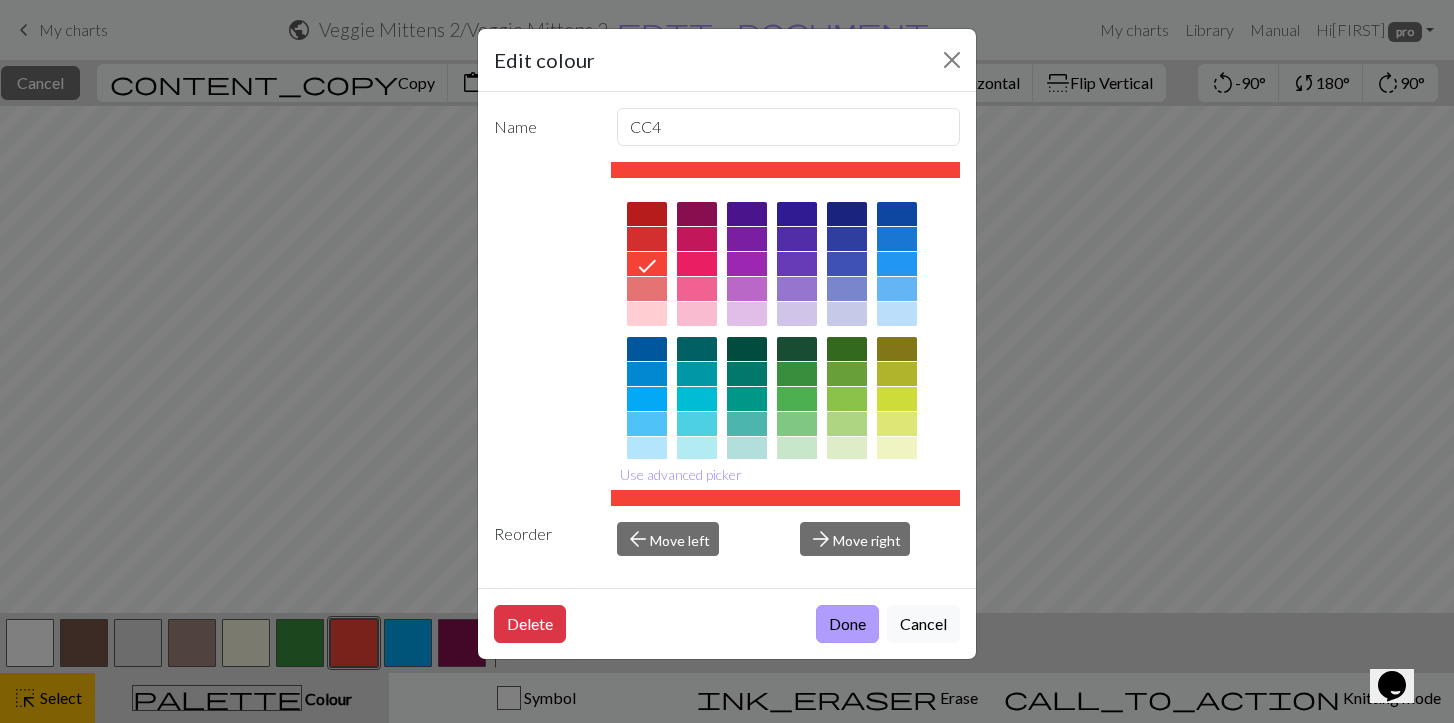 click on "Done" at bounding box center (847, 624) 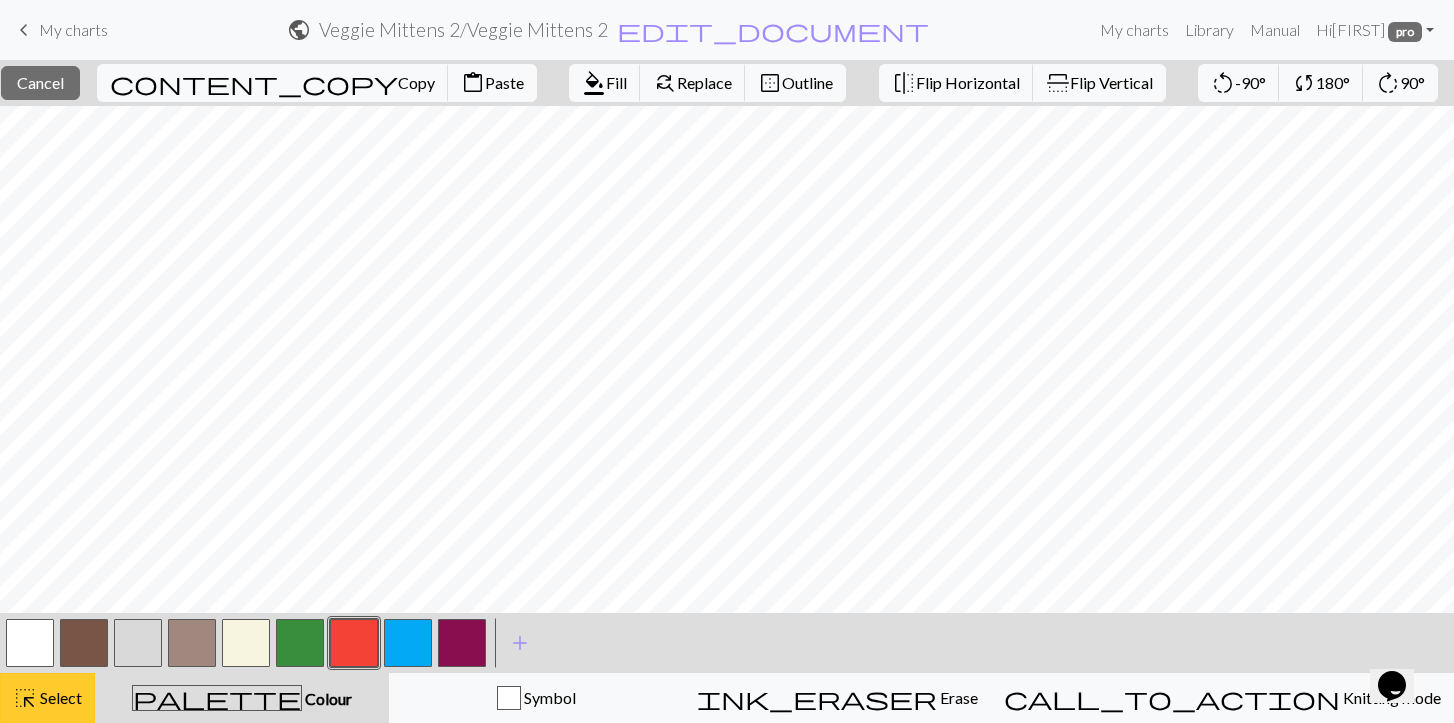 click on "Select" at bounding box center [59, 697] 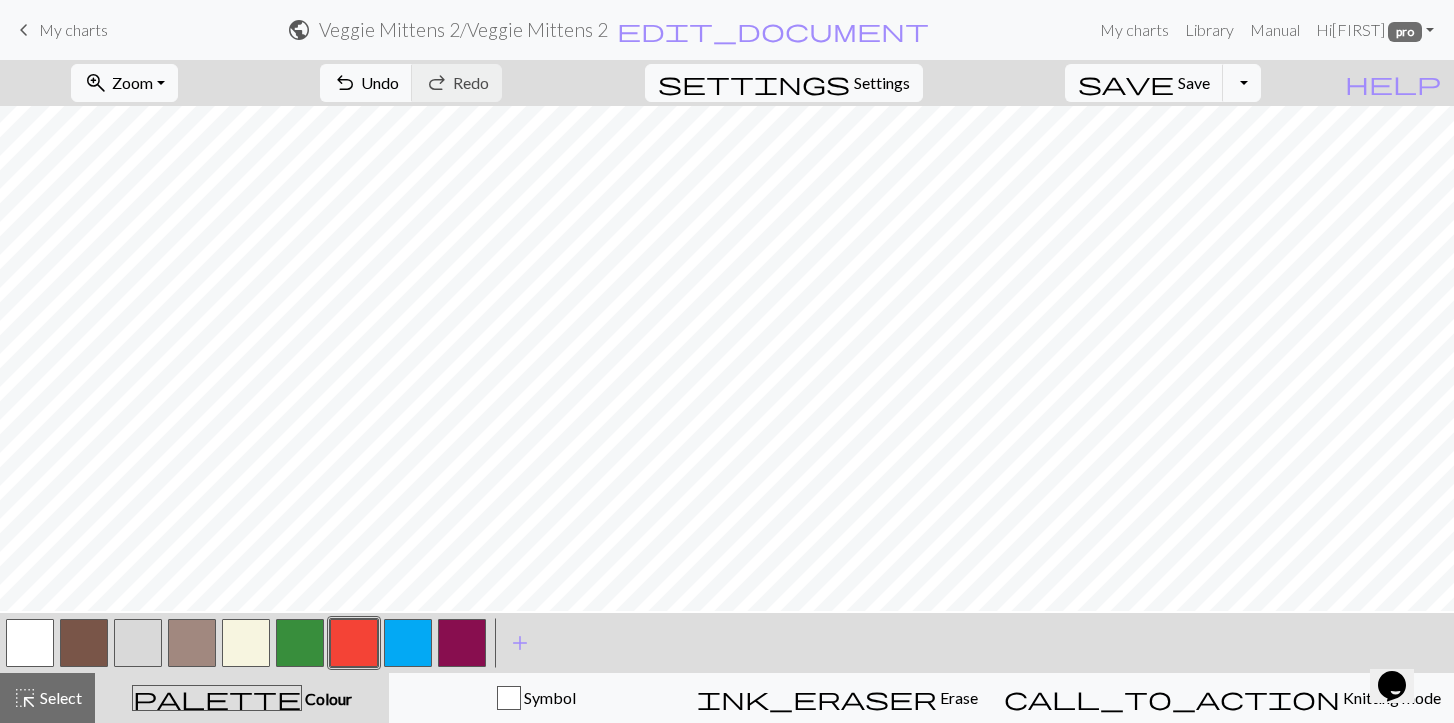 scroll, scrollTop: 10, scrollLeft: 0, axis: vertical 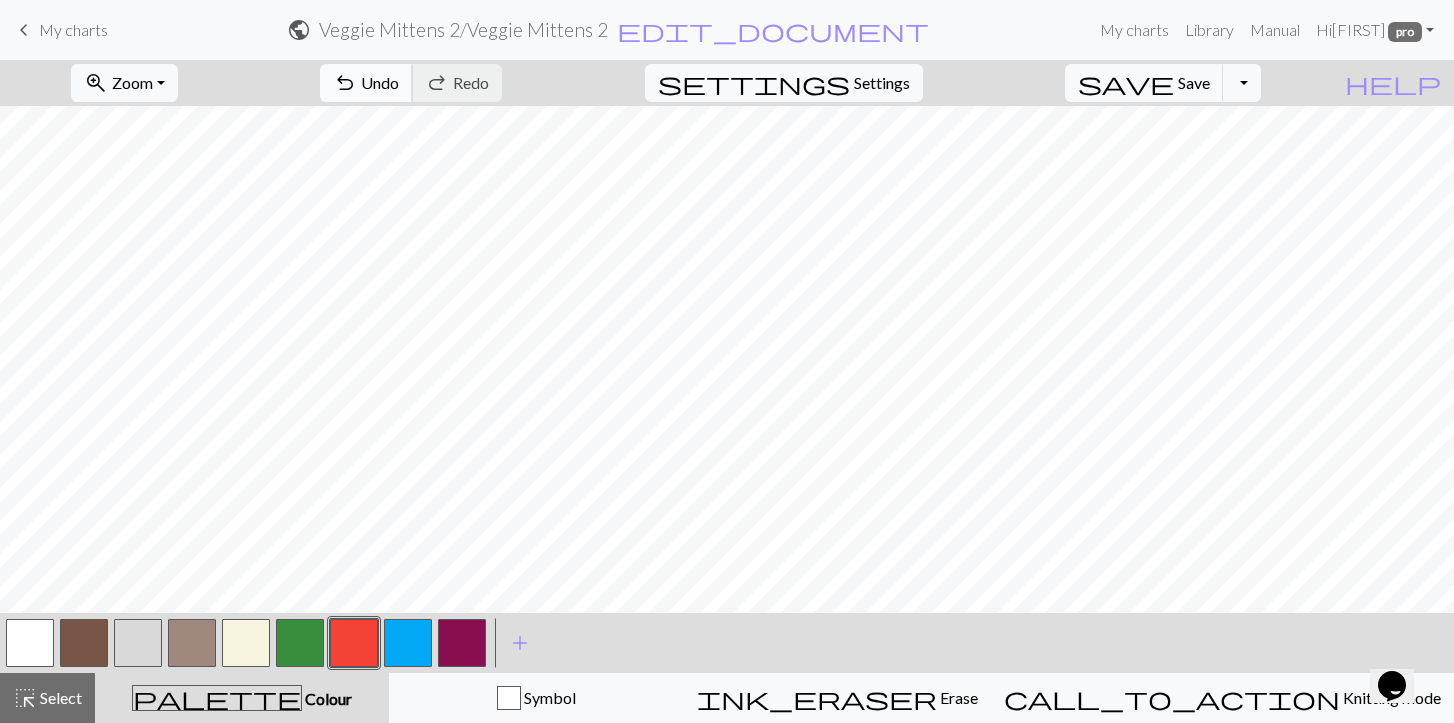 click on "Undo" at bounding box center [380, 82] 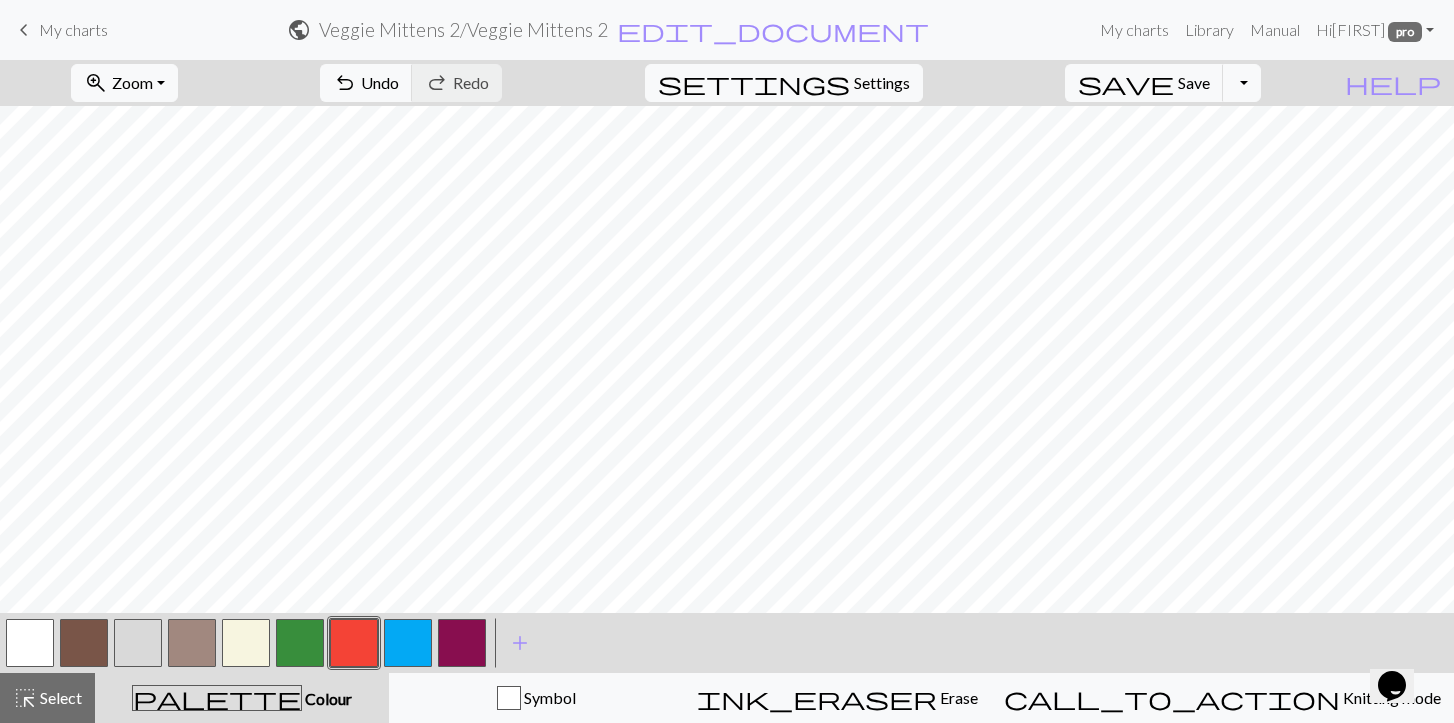 click at bounding box center (300, 643) 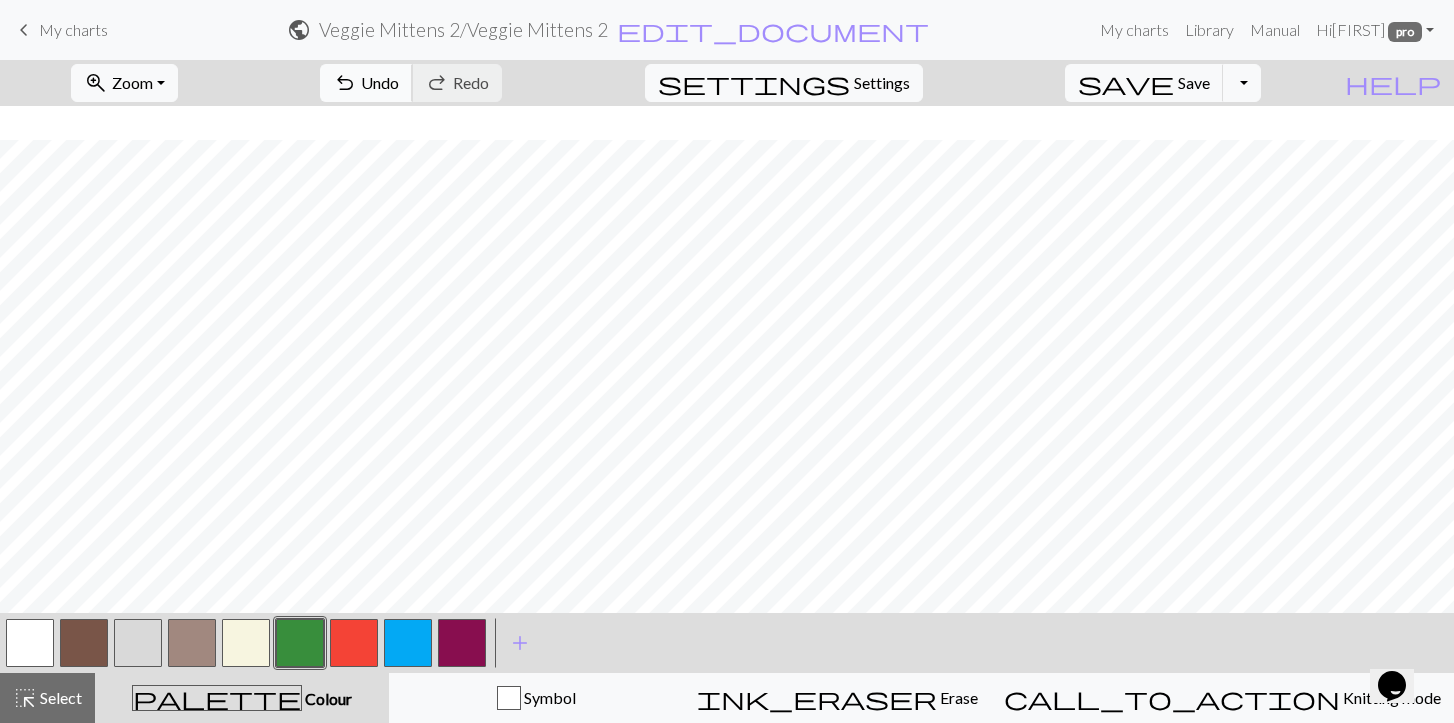 scroll, scrollTop: 225, scrollLeft: 0, axis: vertical 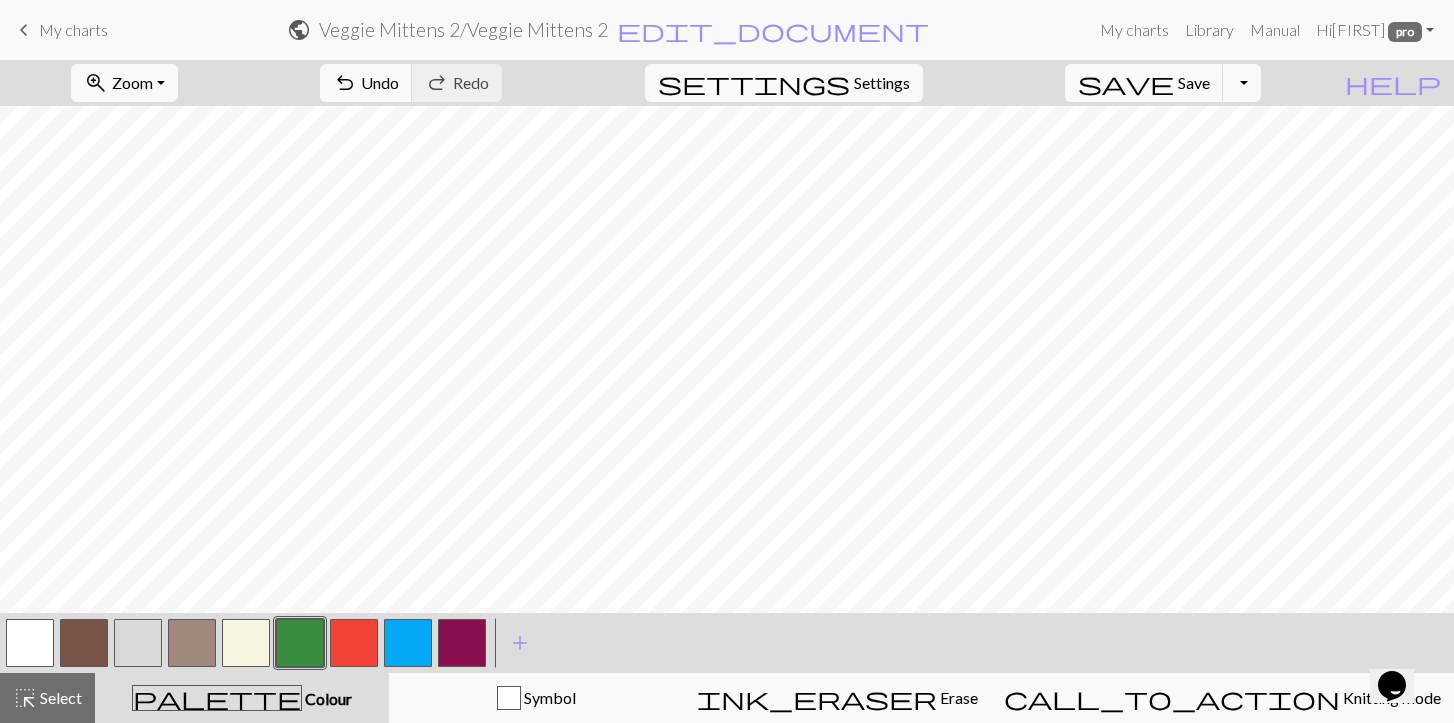 click at bounding box center [246, 643] 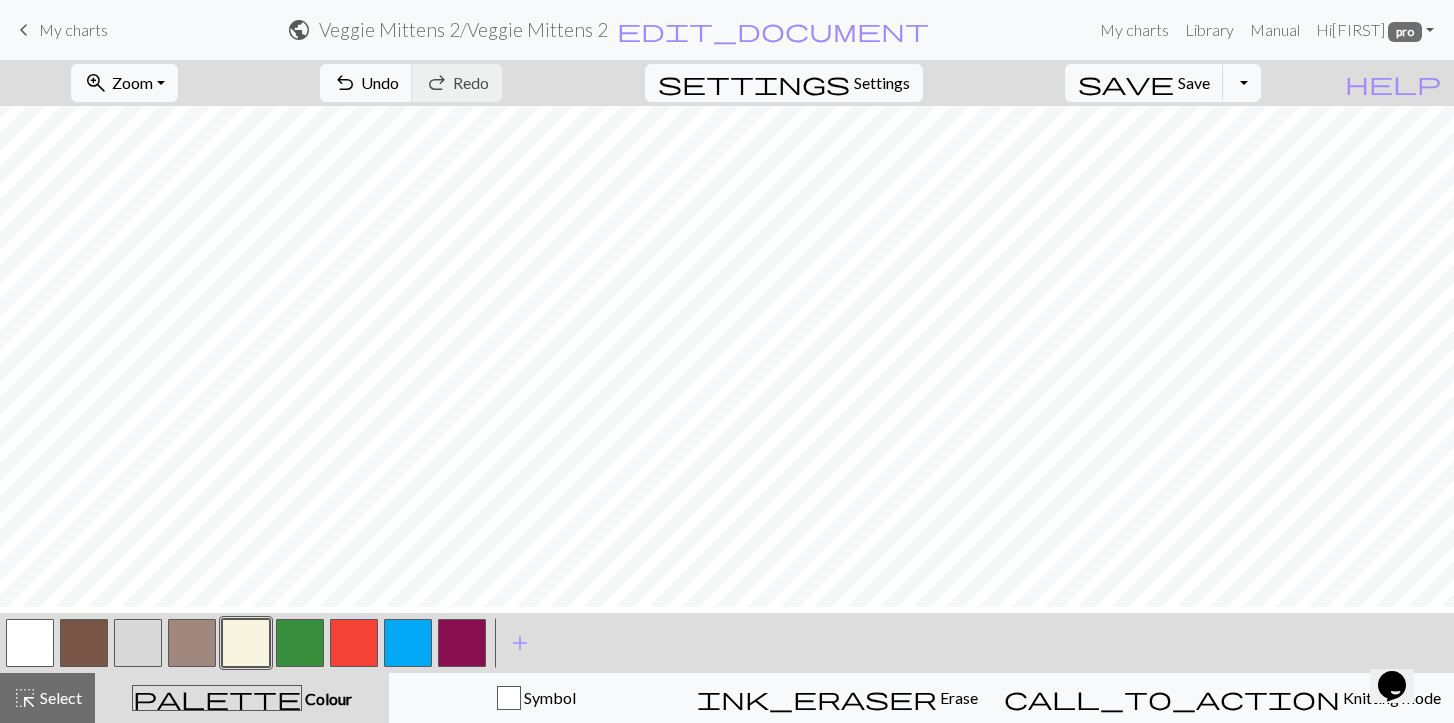 scroll, scrollTop: 49, scrollLeft: 0, axis: vertical 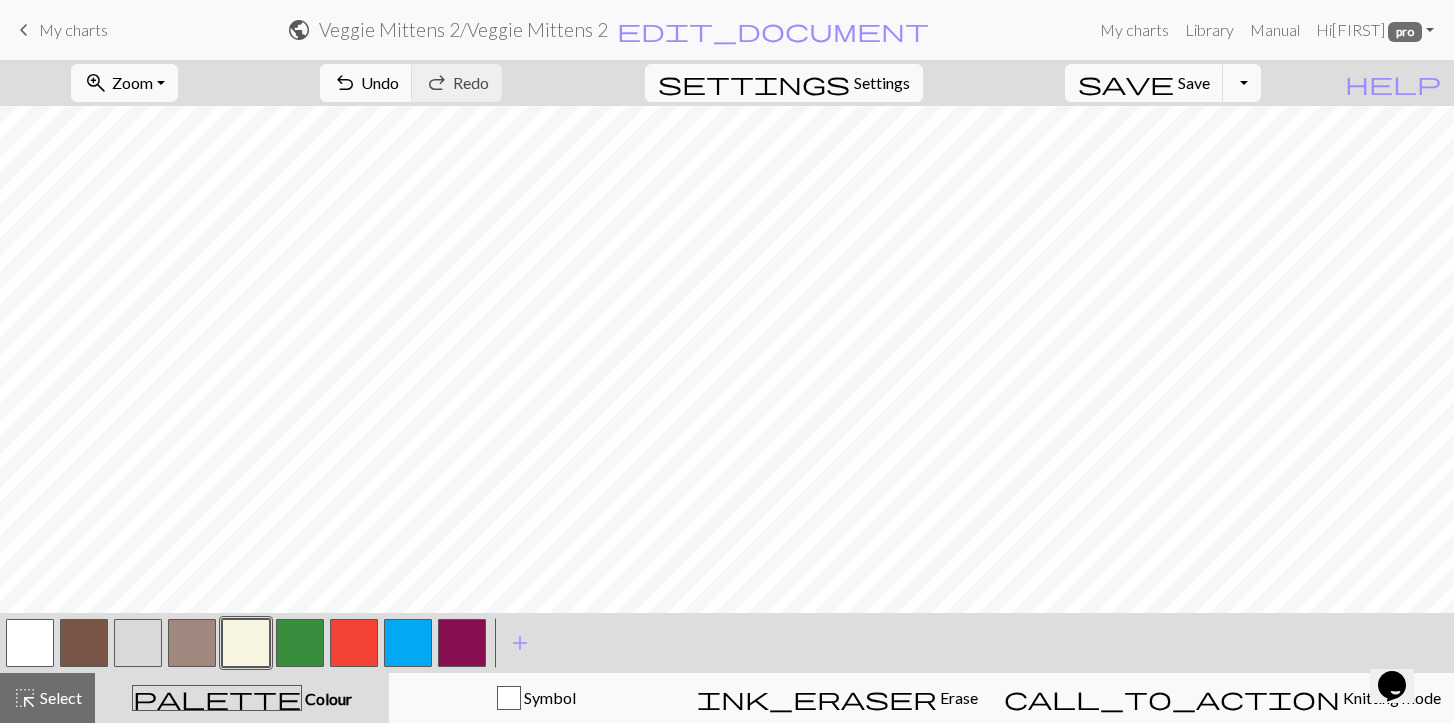 click at bounding box center [300, 643] 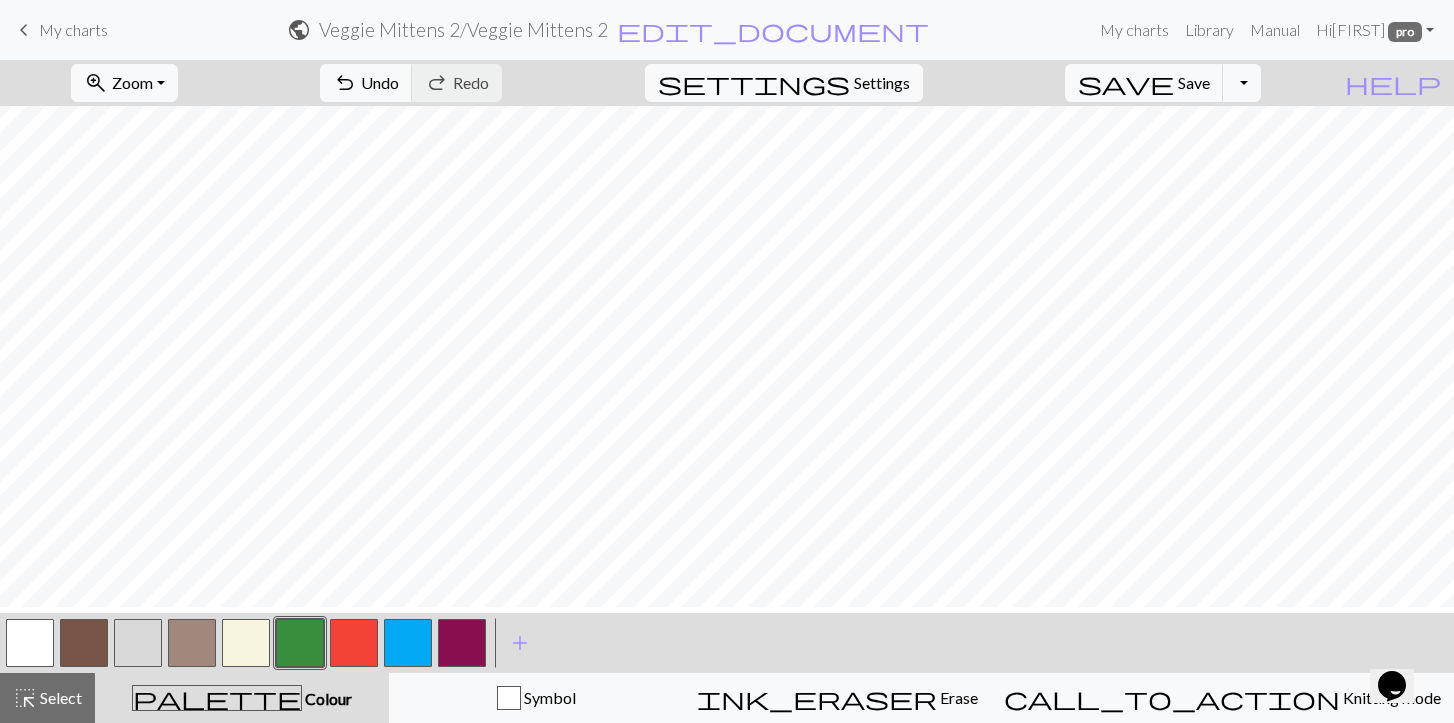 scroll, scrollTop: 0, scrollLeft: 0, axis: both 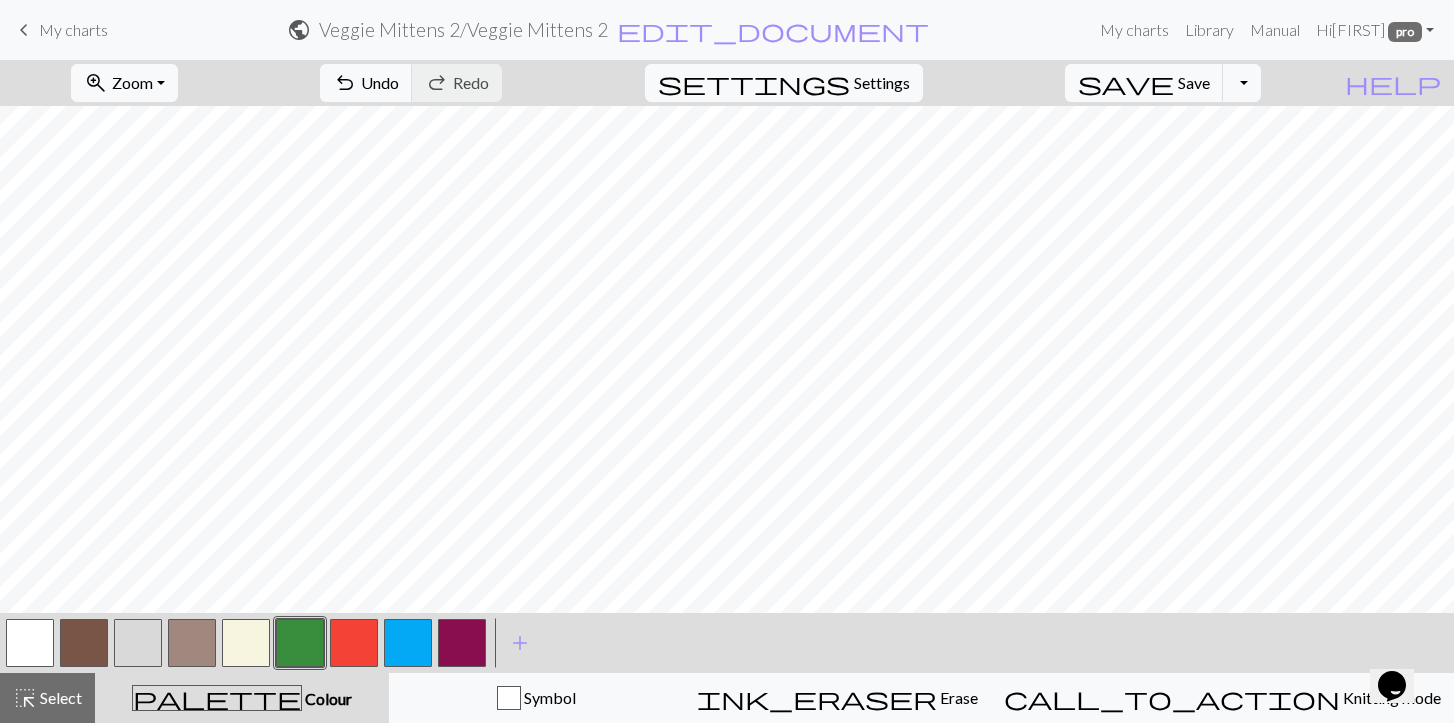 click at bounding box center [246, 643] 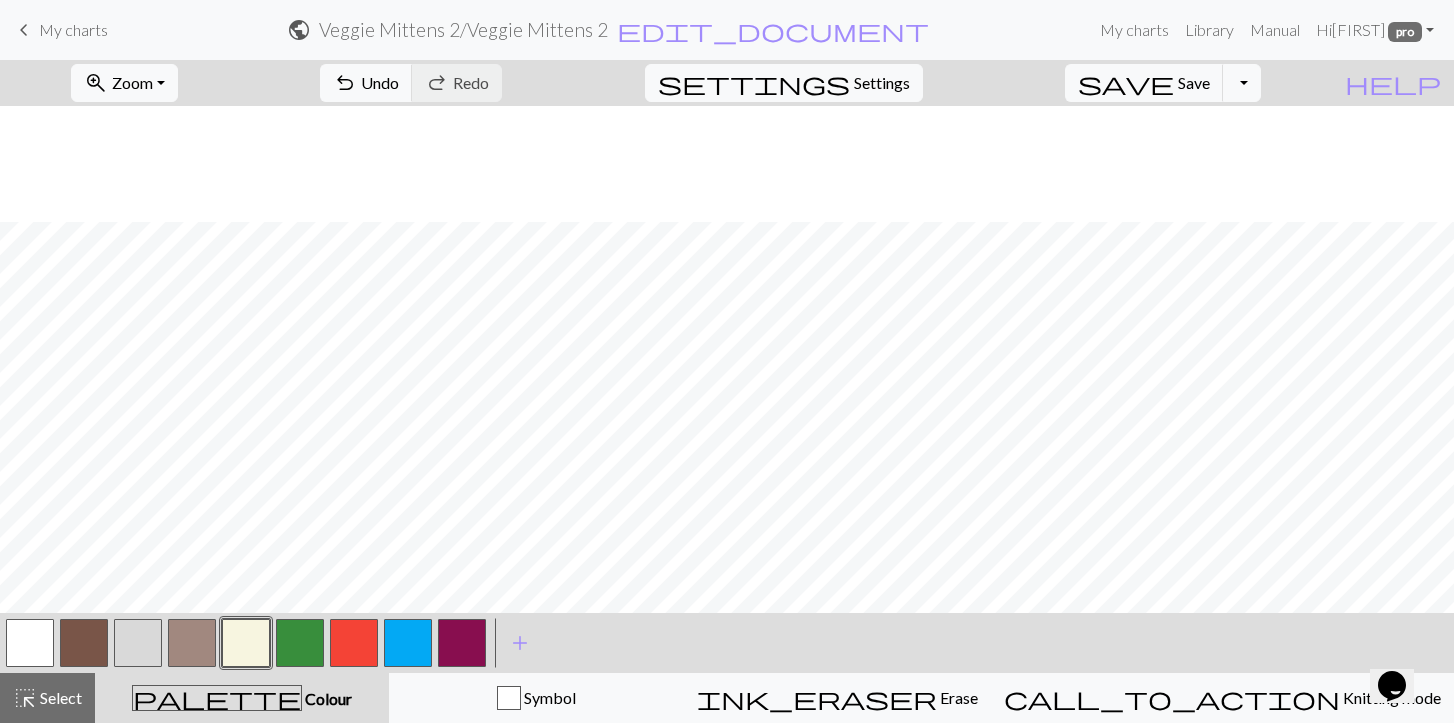 scroll, scrollTop: 302, scrollLeft: 0, axis: vertical 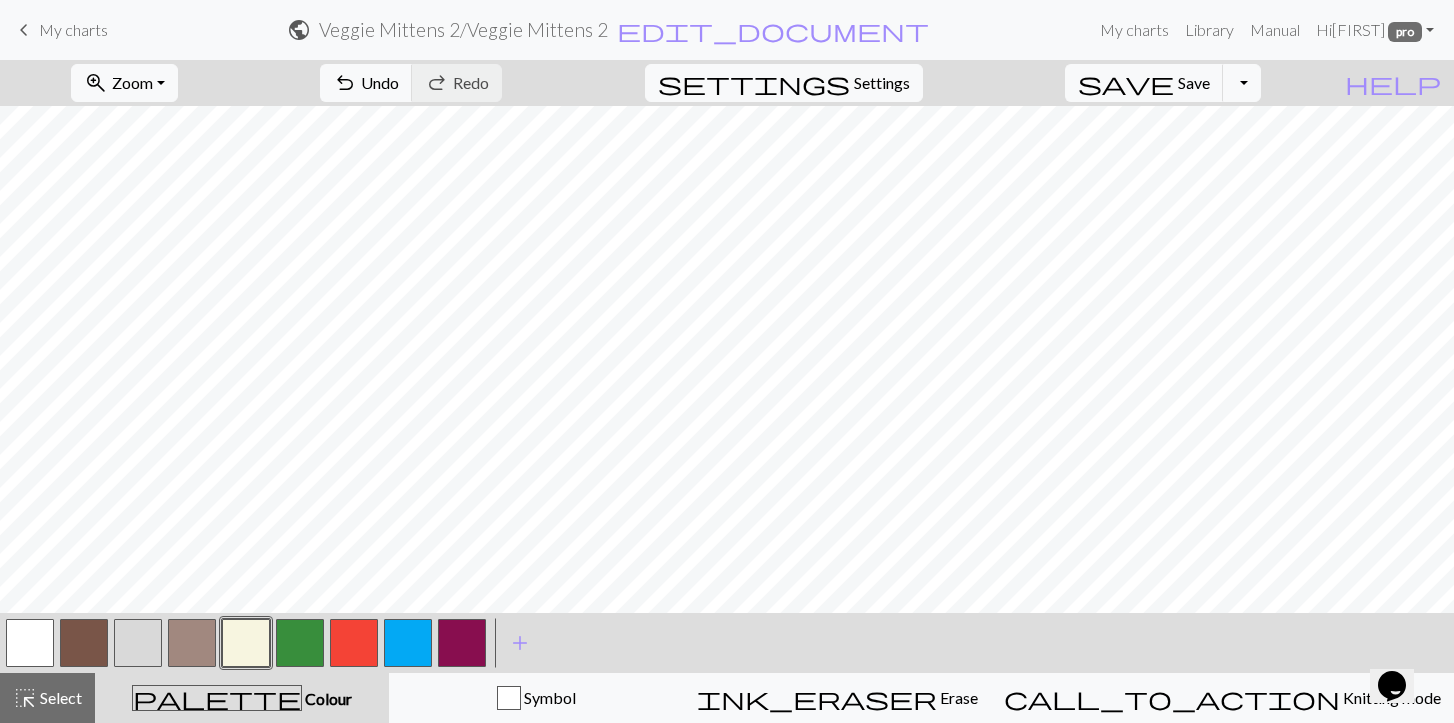 click at bounding box center [192, 643] 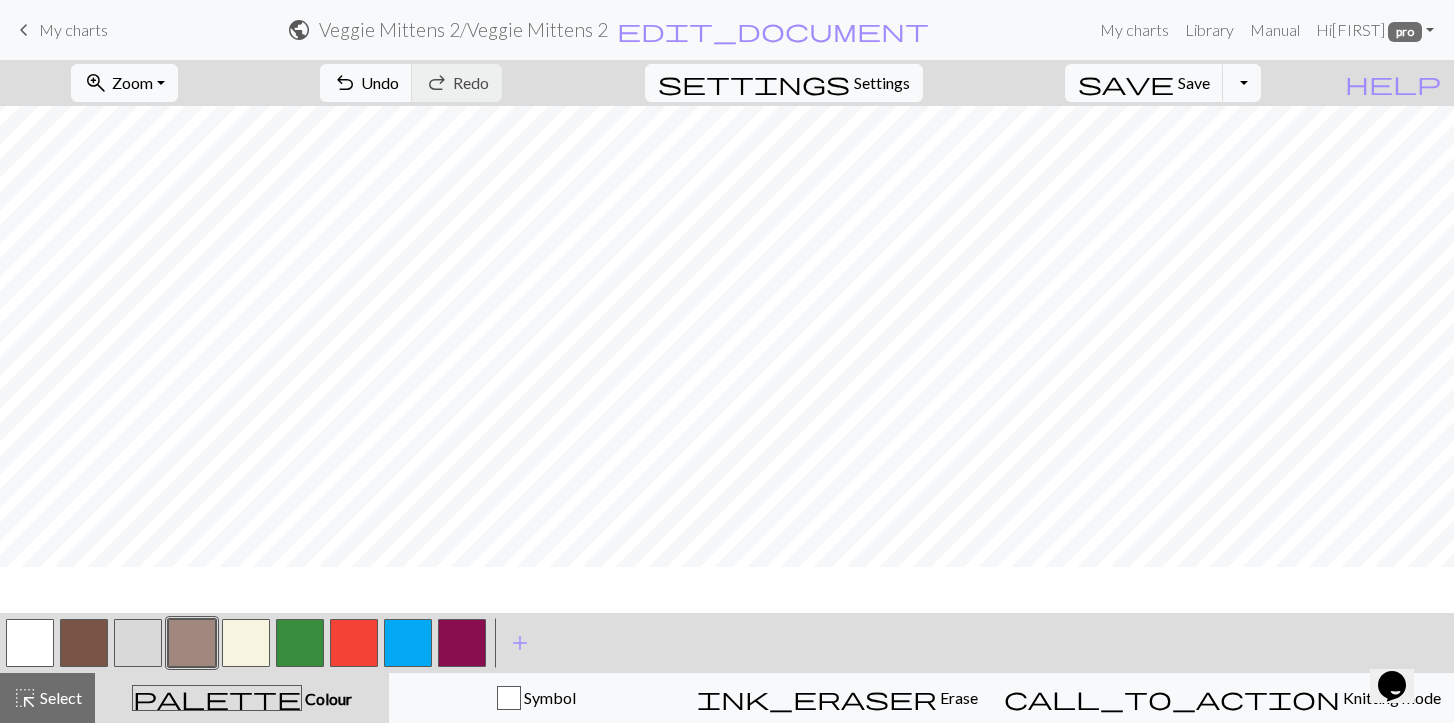 scroll, scrollTop: 0, scrollLeft: 0, axis: both 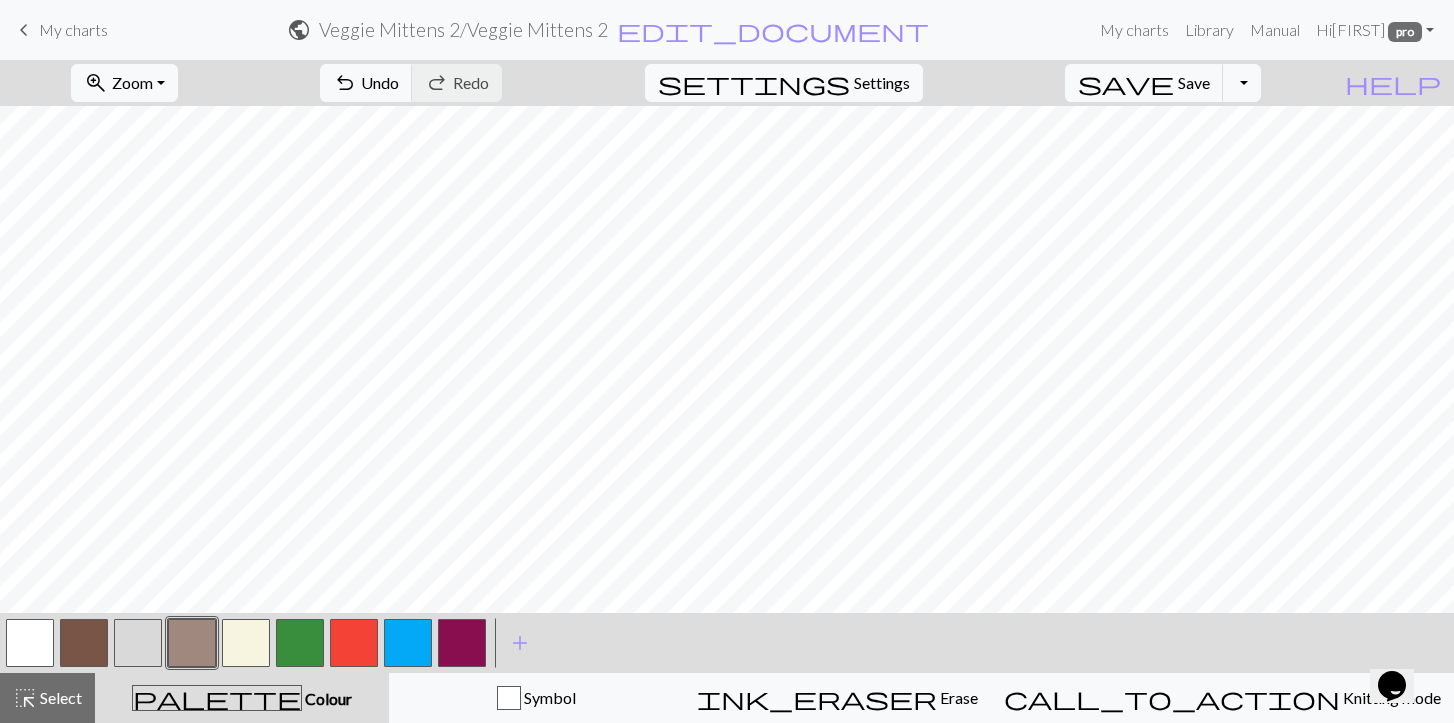 click at bounding box center [192, 643] 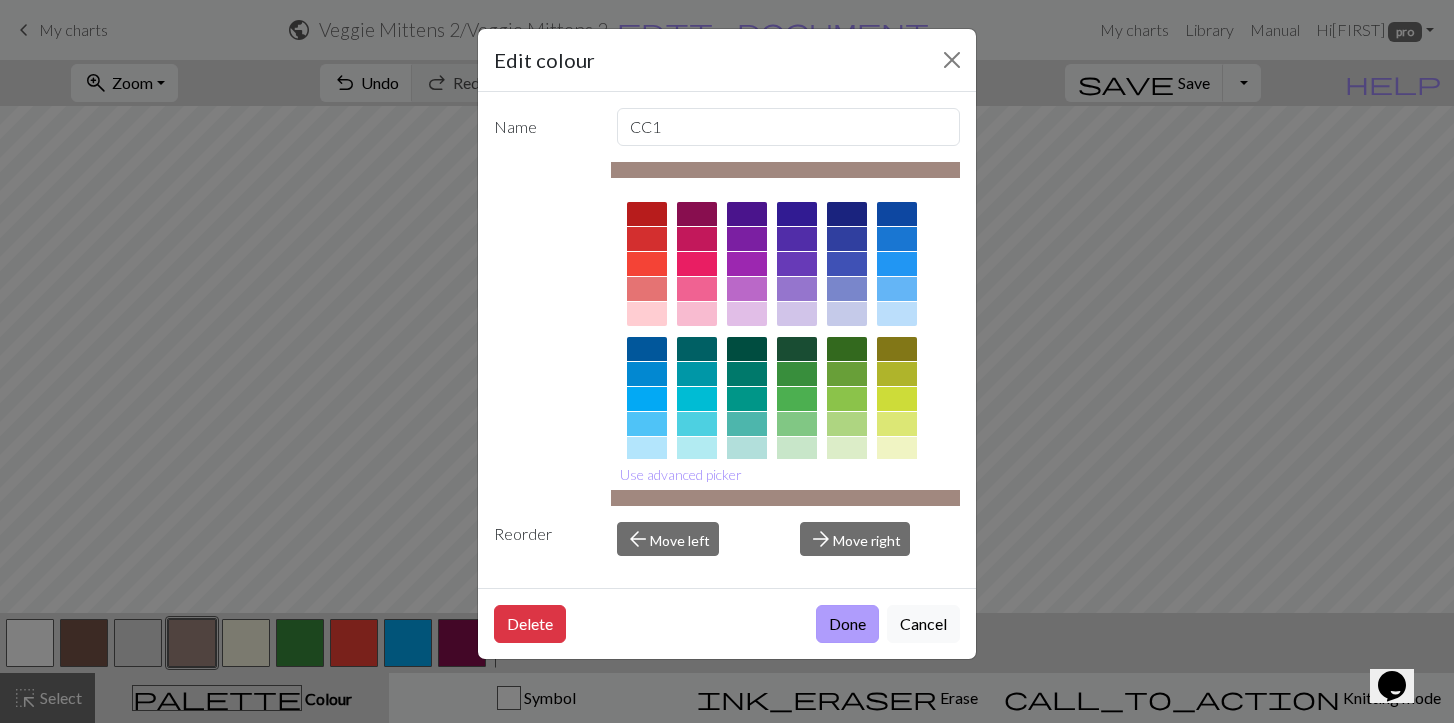 click on "Done" at bounding box center [847, 624] 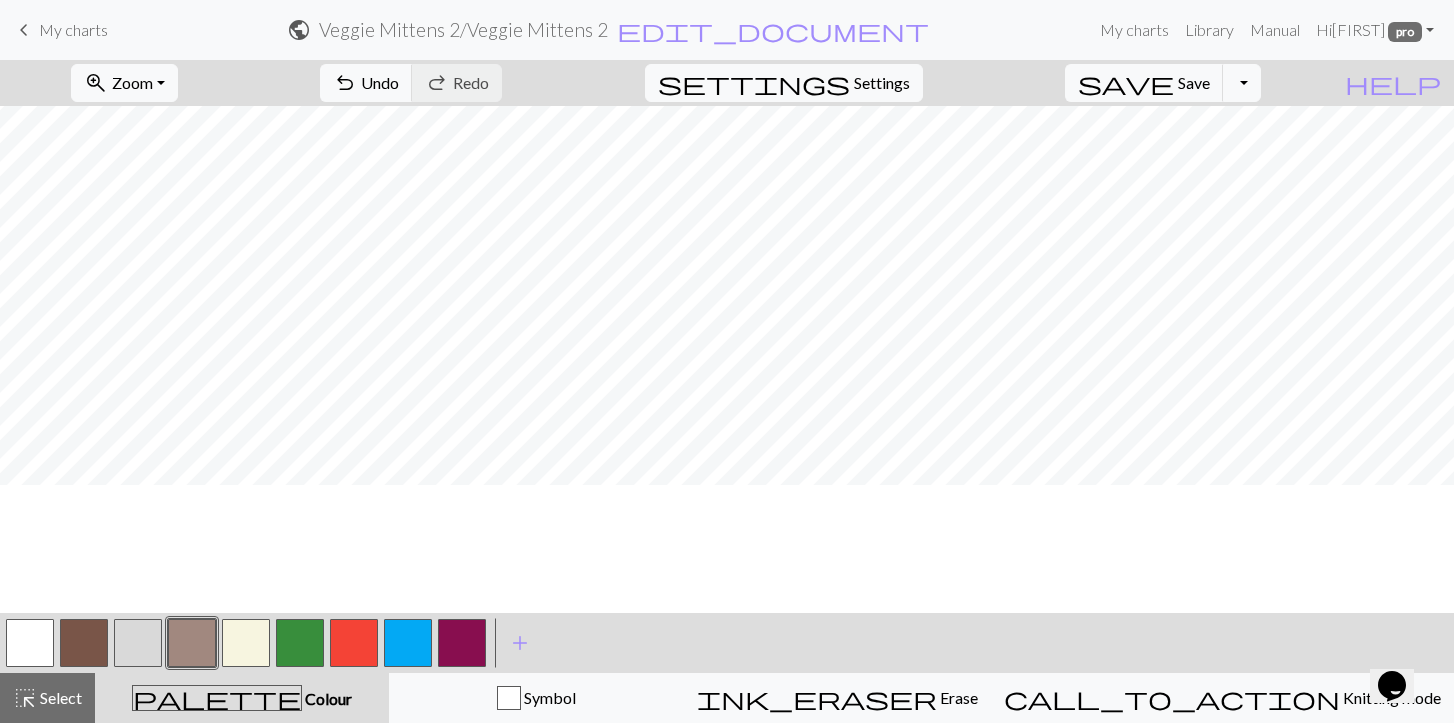 scroll, scrollTop: 0, scrollLeft: 0, axis: both 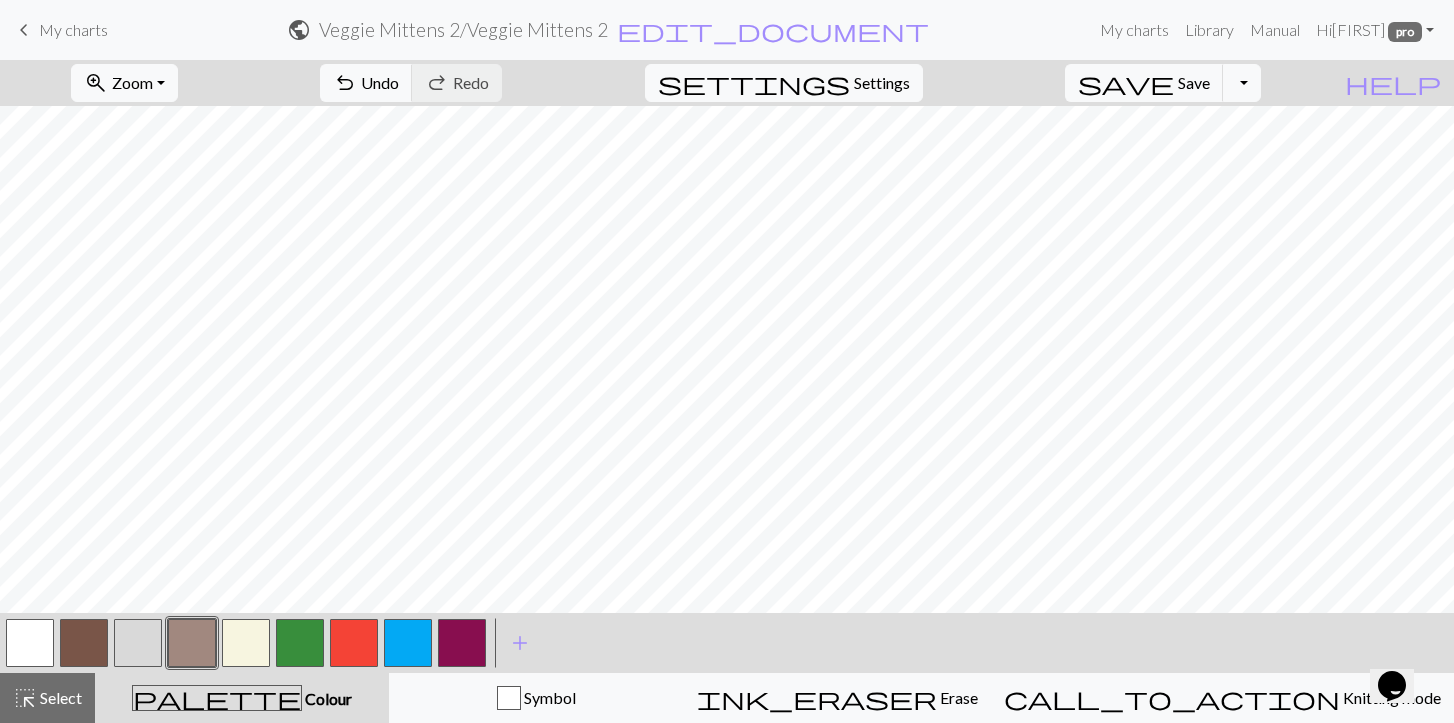 click on "keyboard_arrow_left" at bounding box center (24, 30) 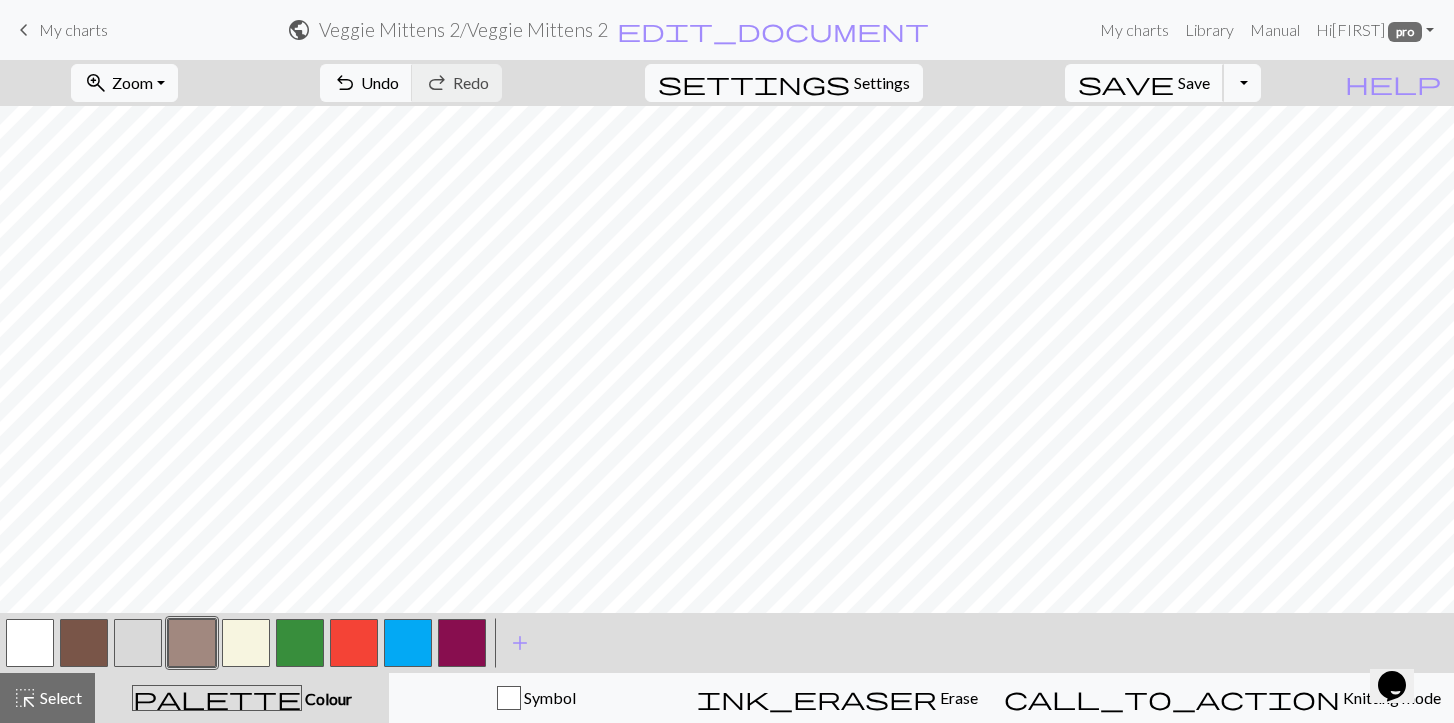 click on "Save" at bounding box center (1194, 82) 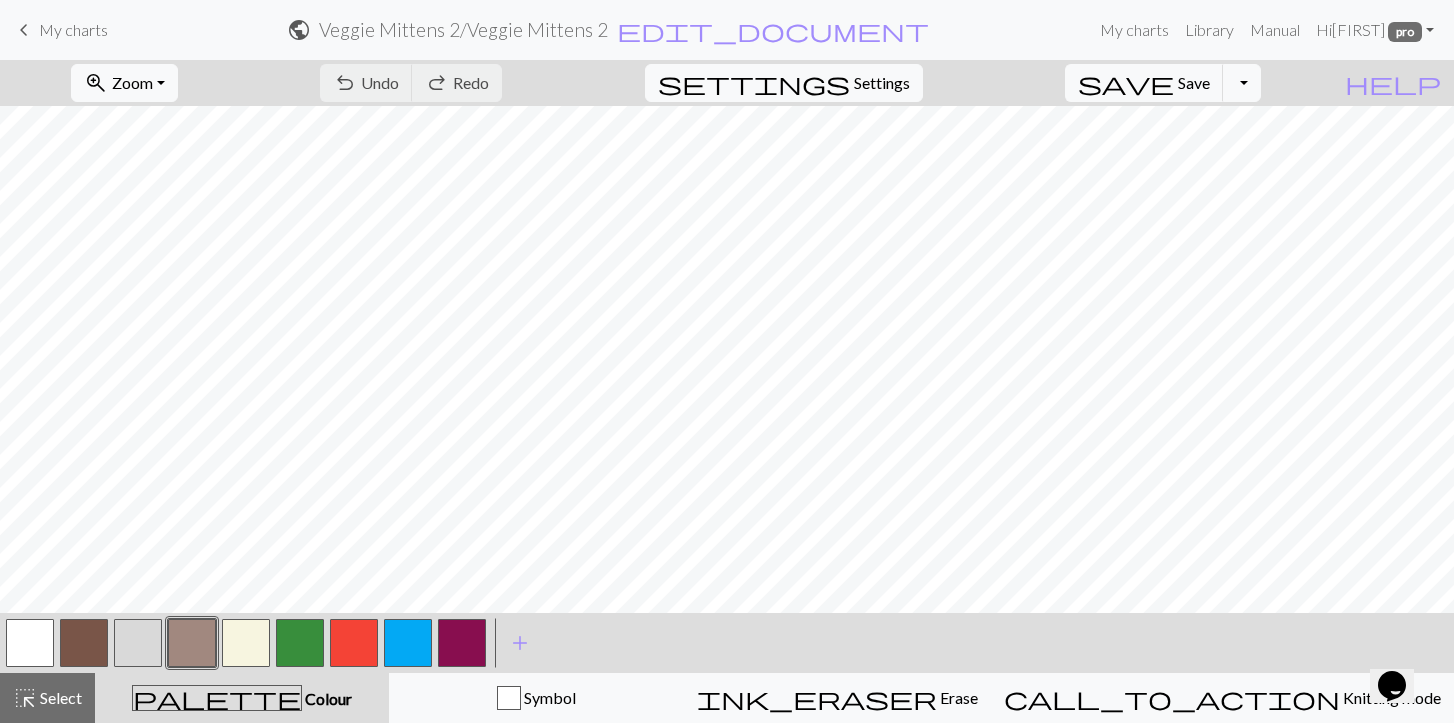 click on "keyboard_arrow_left   My charts" at bounding box center [60, 30] 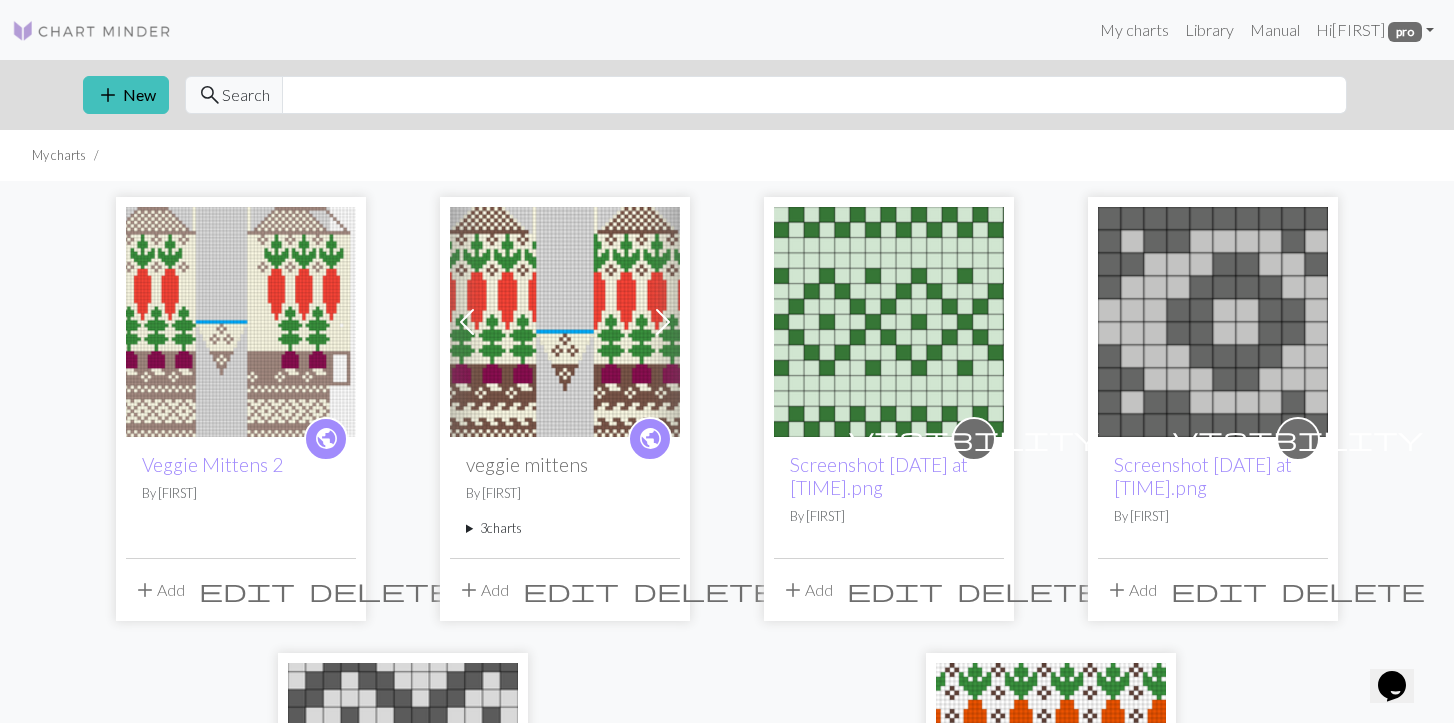 click at bounding box center [565, 322] 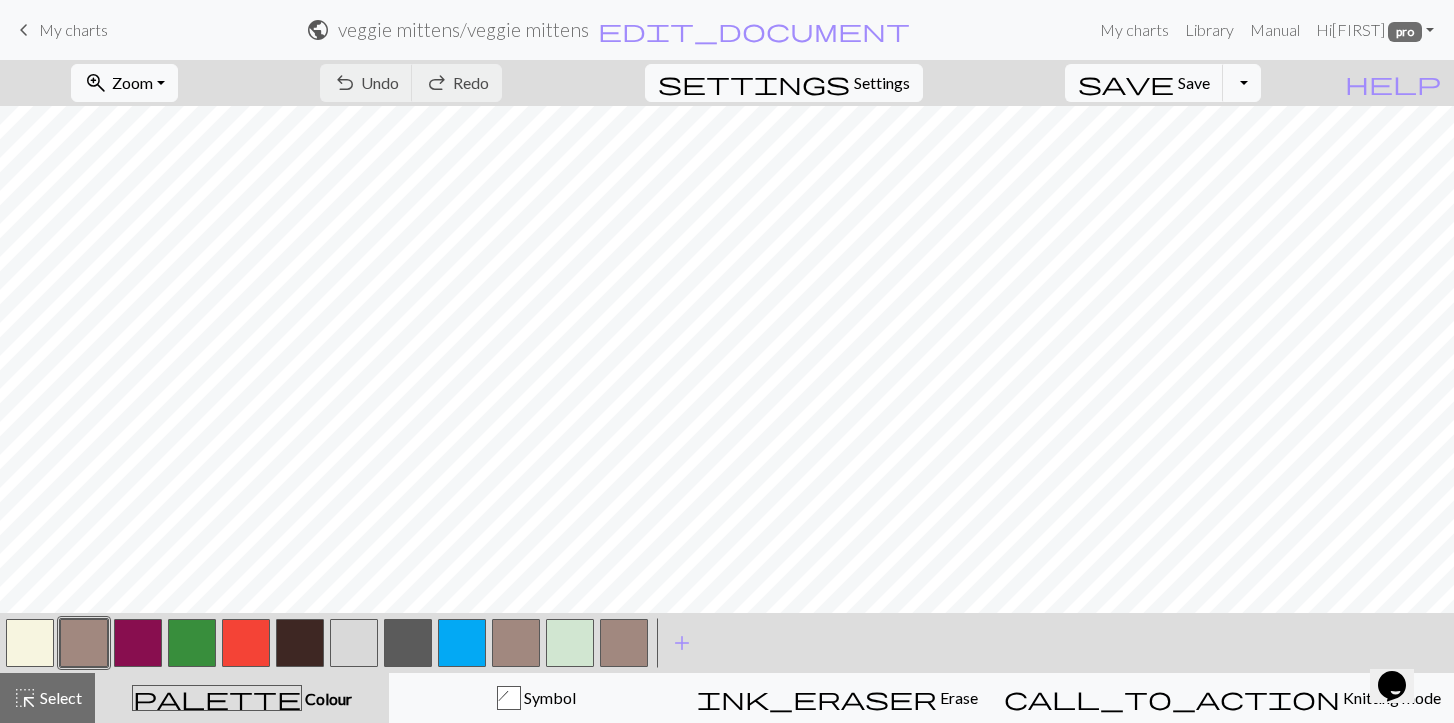 scroll, scrollTop: 923, scrollLeft: 0, axis: vertical 